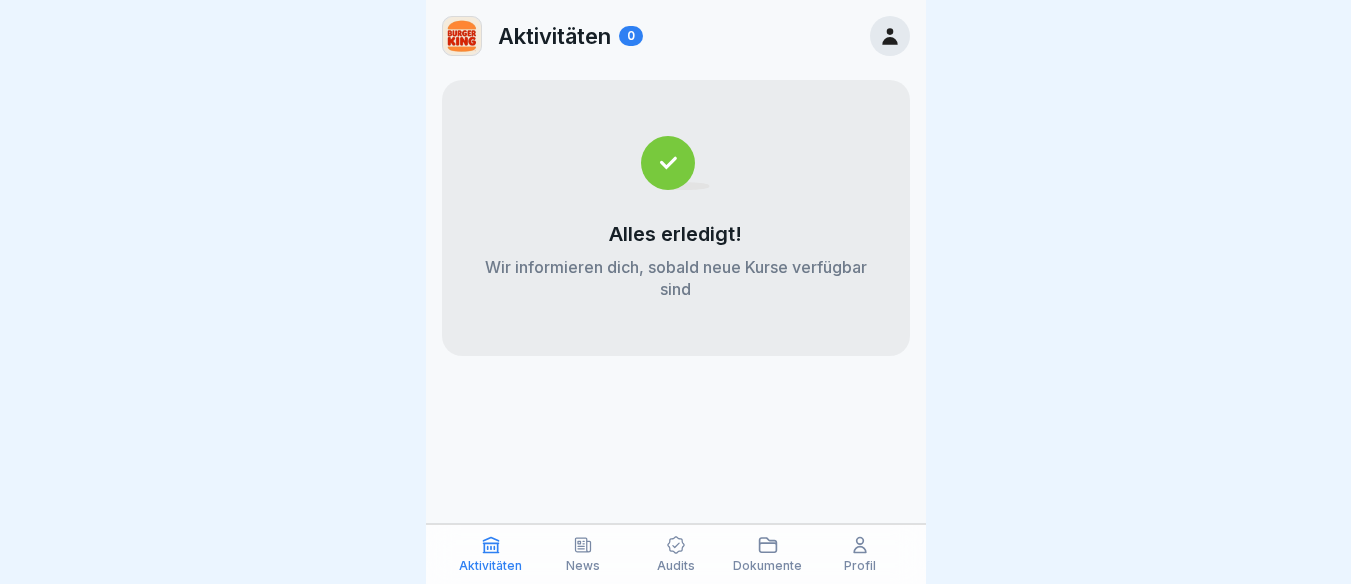 scroll, scrollTop: 0, scrollLeft: 0, axis: both 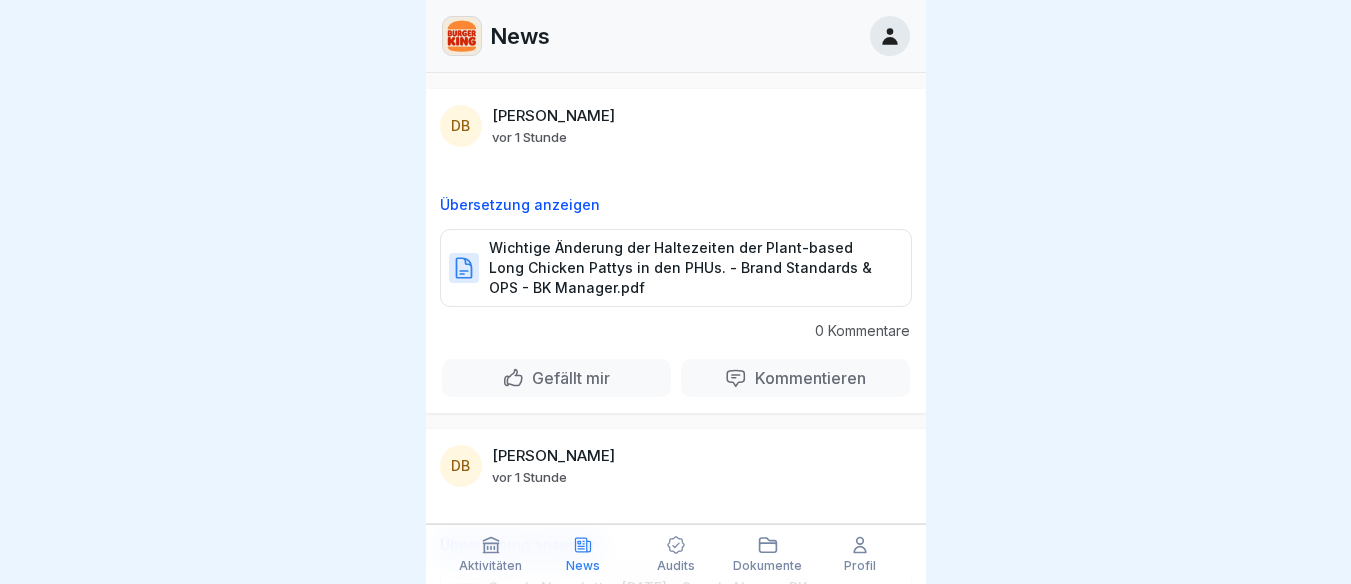 click 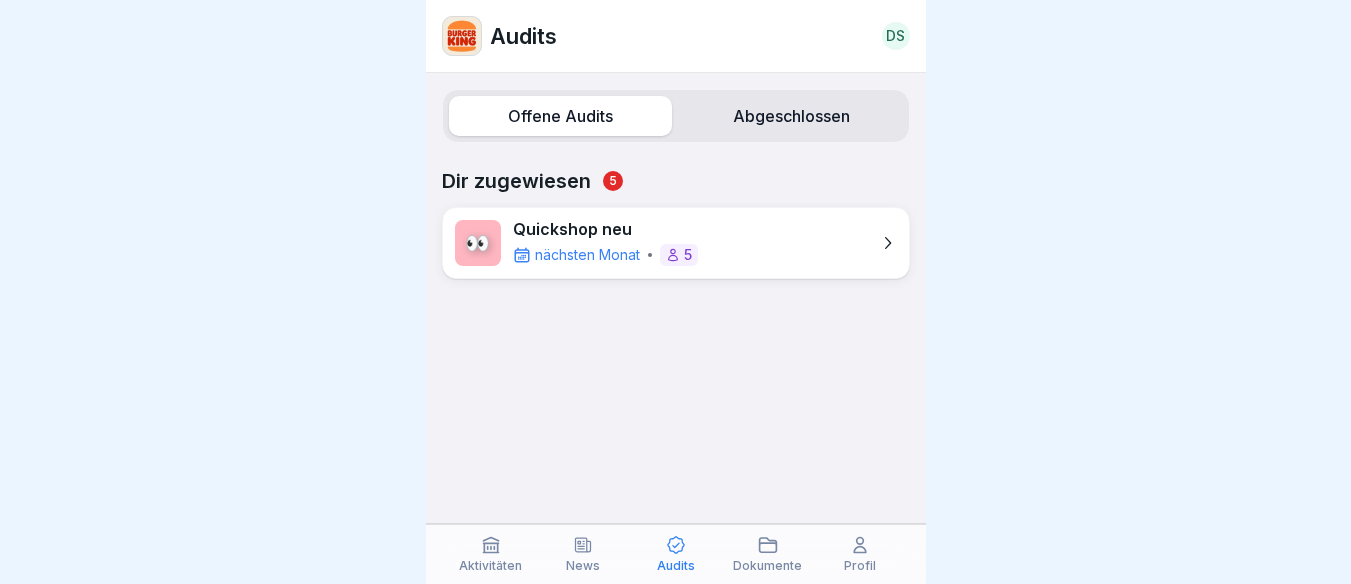 click 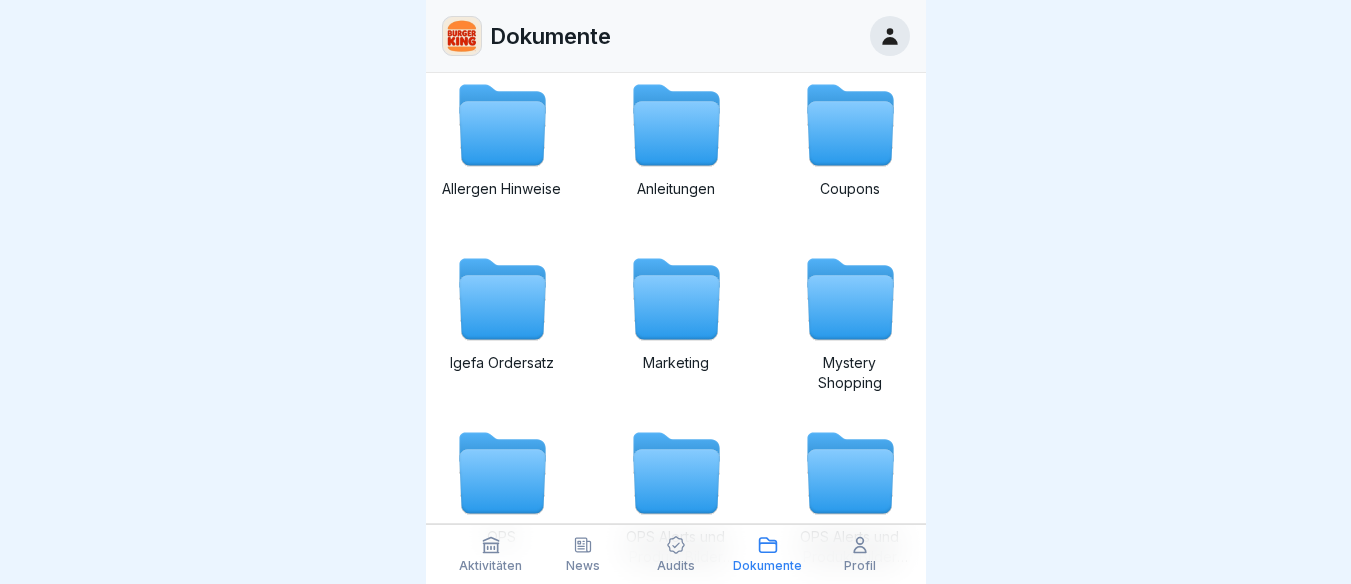 scroll, scrollTop: 0, scrollLeft: 0, axis: both 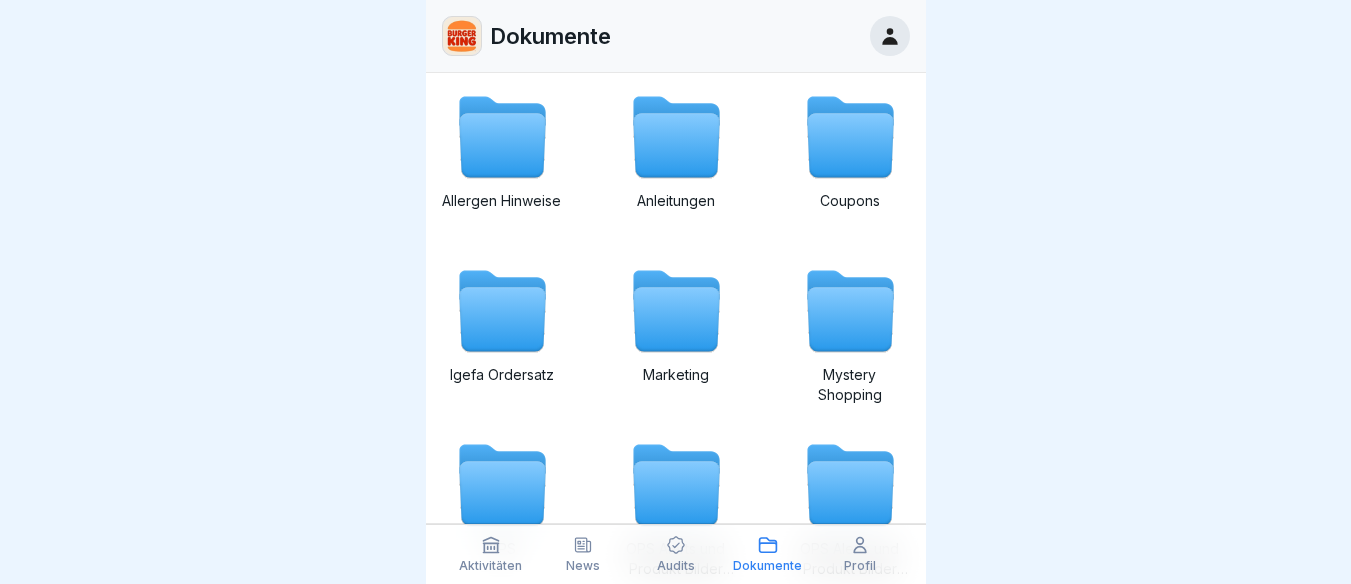 click 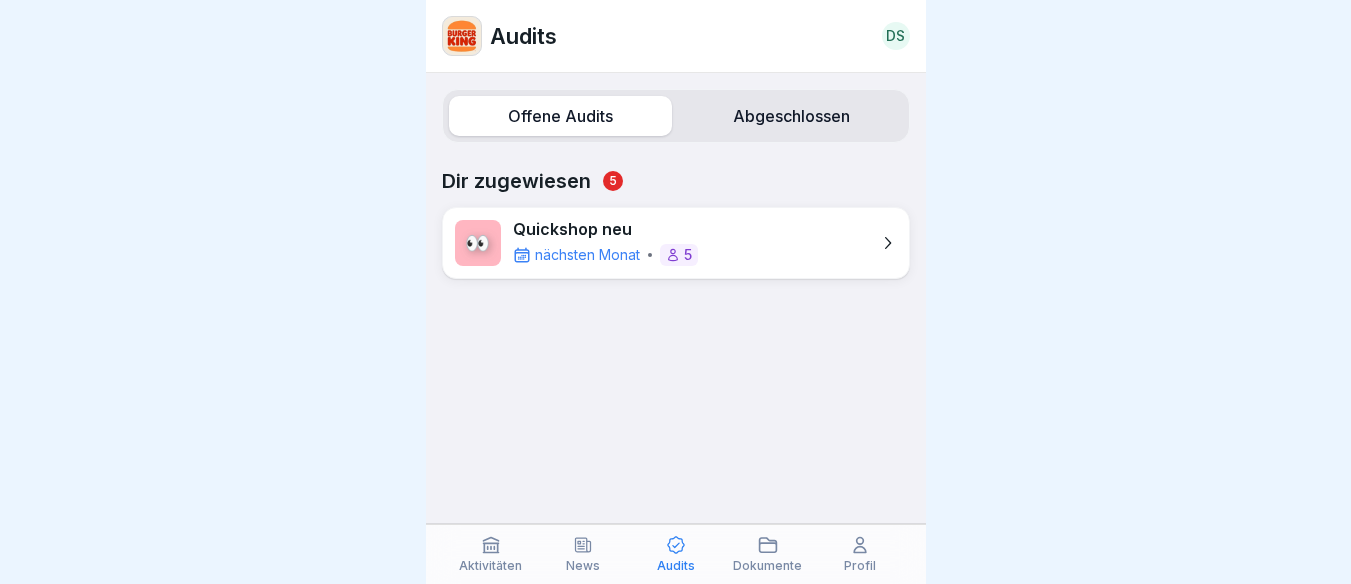 click 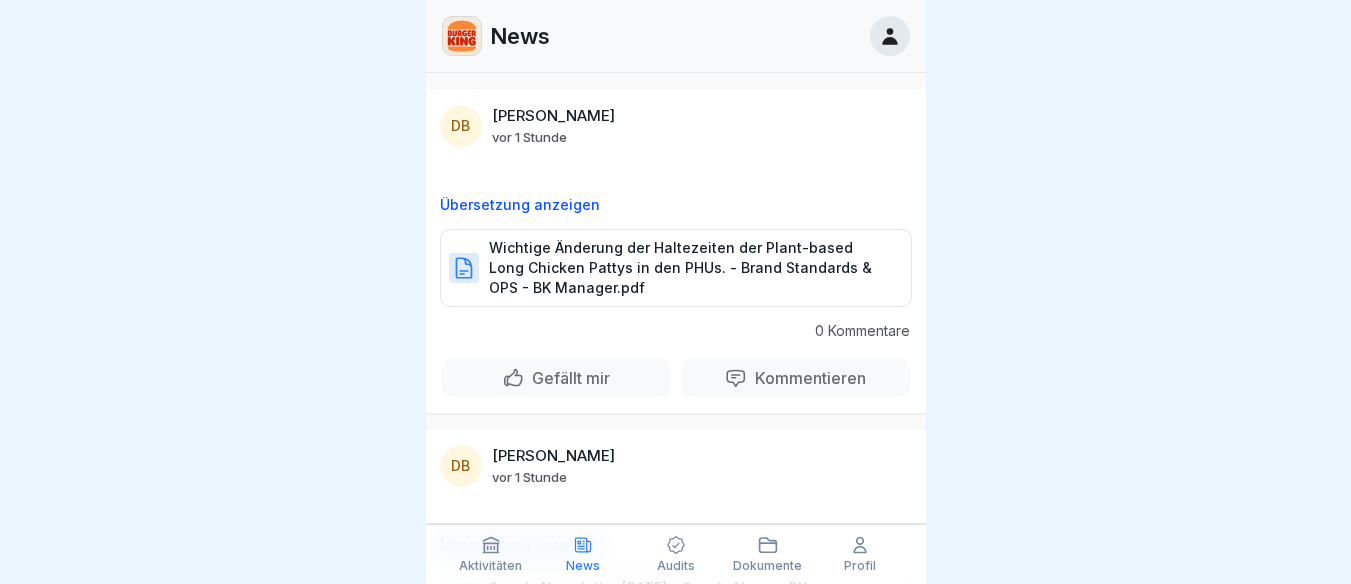 click 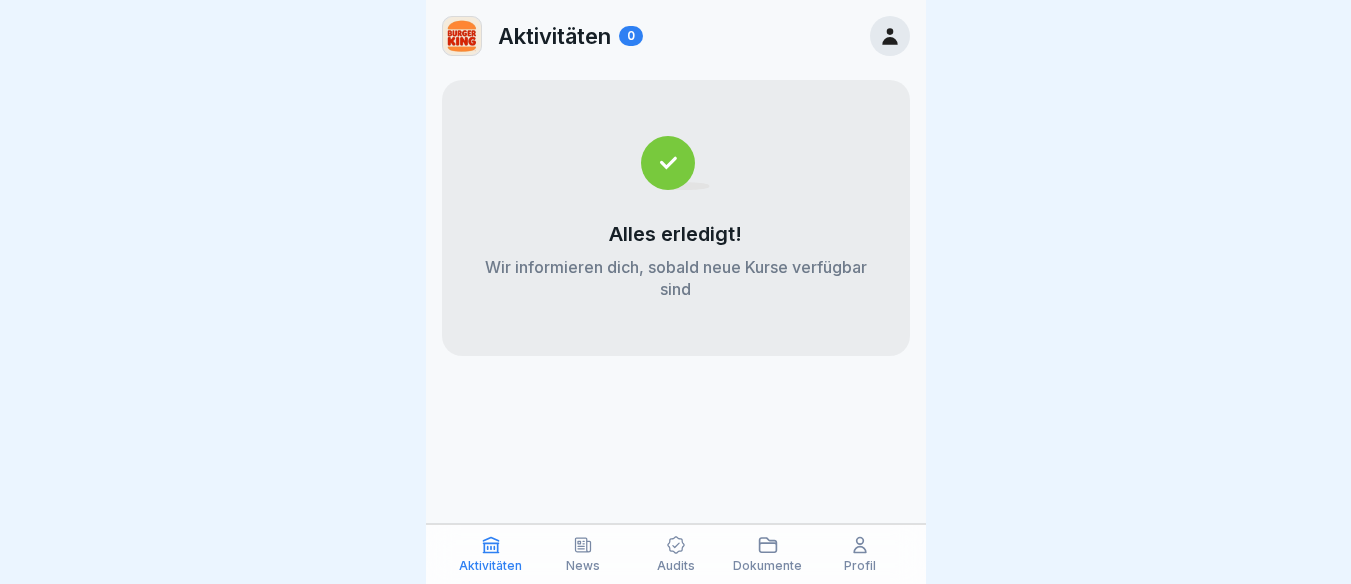 click at bounding box center (675, 163) 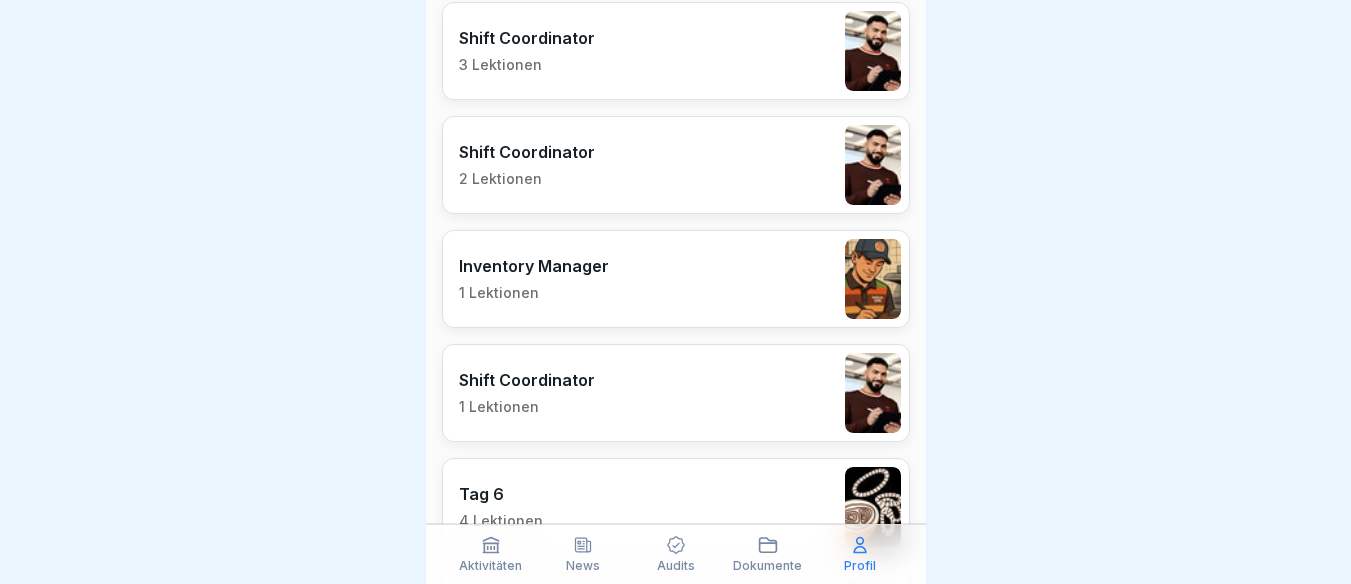 scroll, scrollTop: 650, scrollLeft: 0, axis: vertical 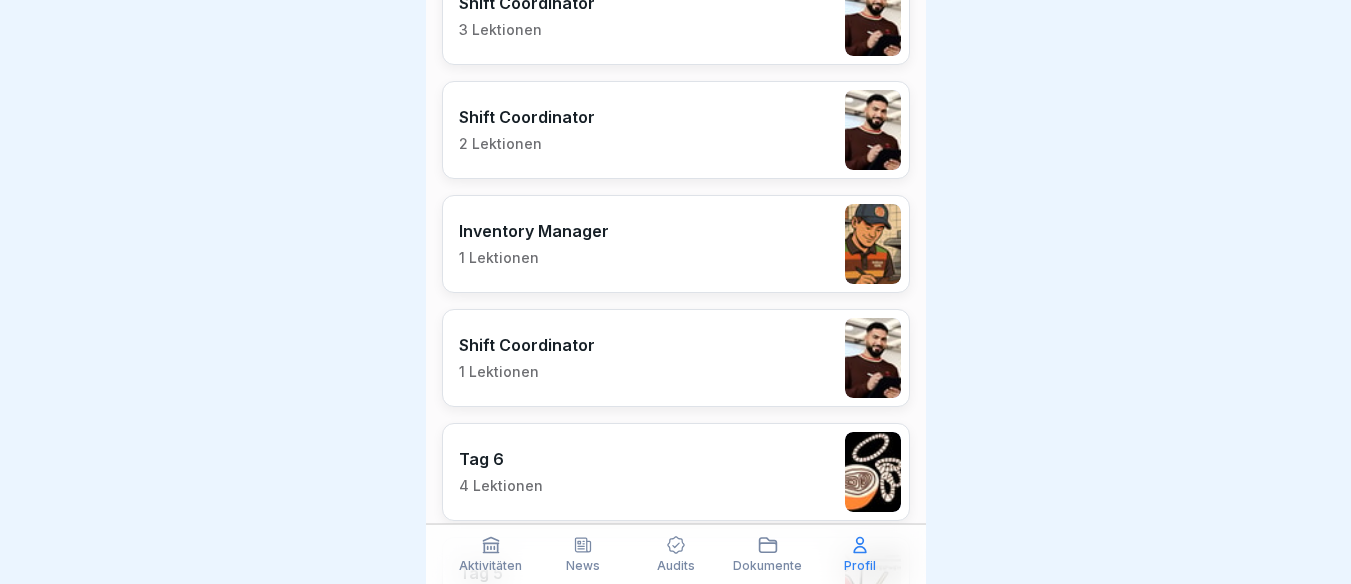 click on "Shift Coordinator" at bounding box center [527, 345] 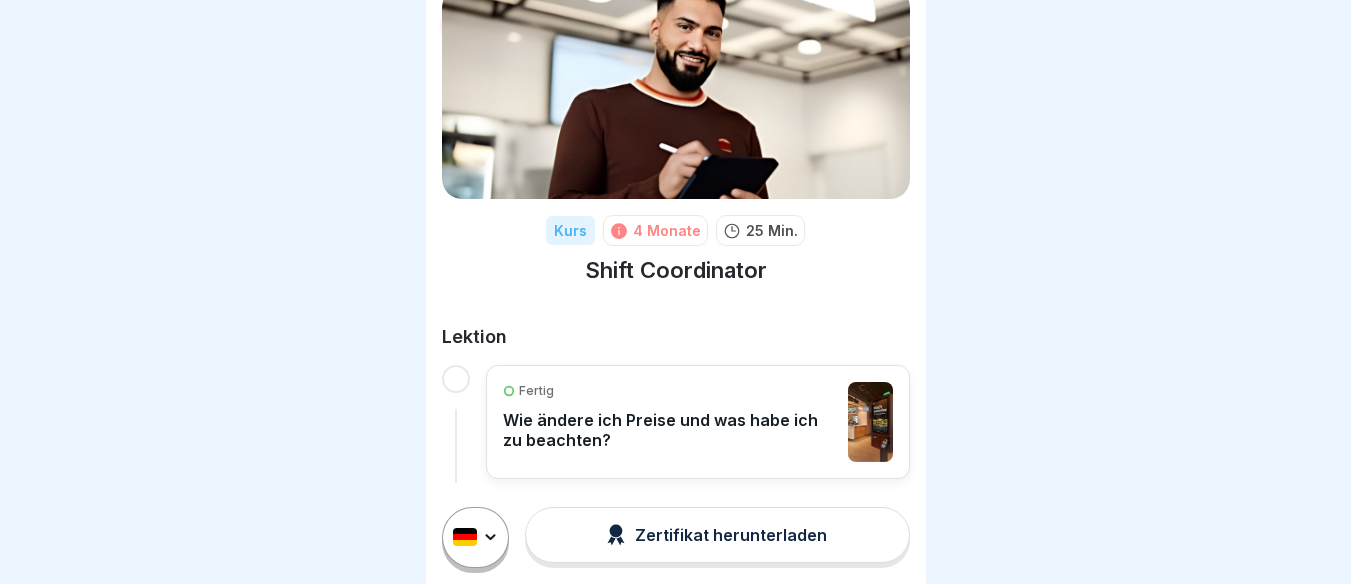 scroll, scrollTop: 84, scrollLeft: 0, axis: vertical 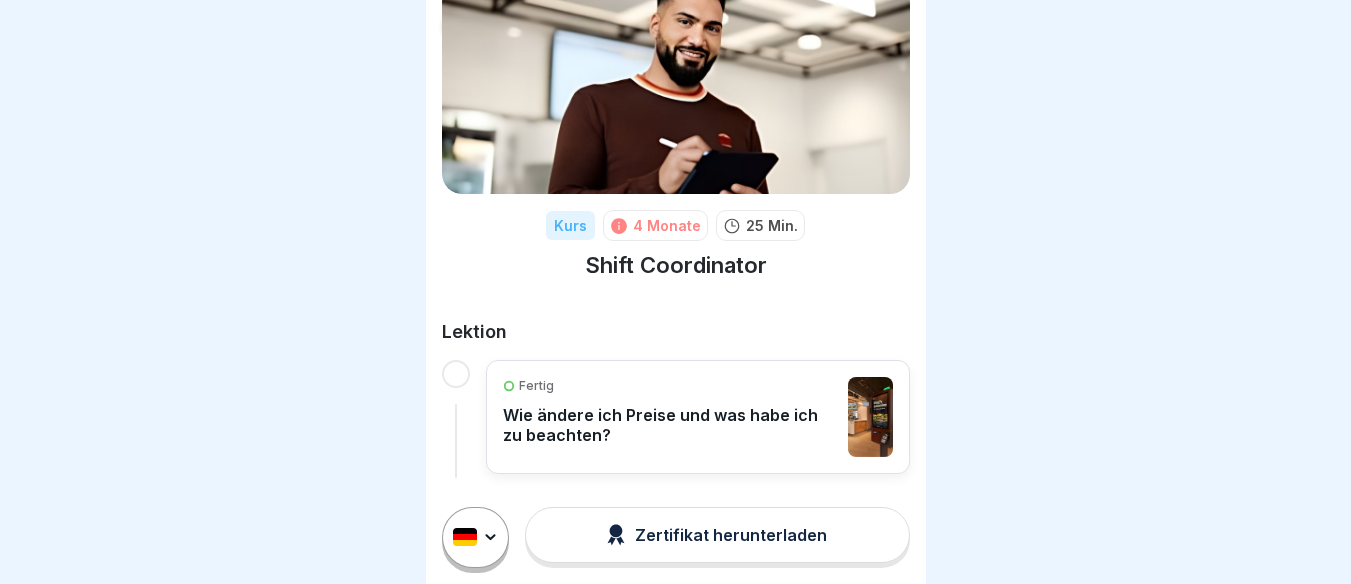 click on "Wie ändere ich Preise und was habe ich zu beachten?" at bounding box center (670, 425) 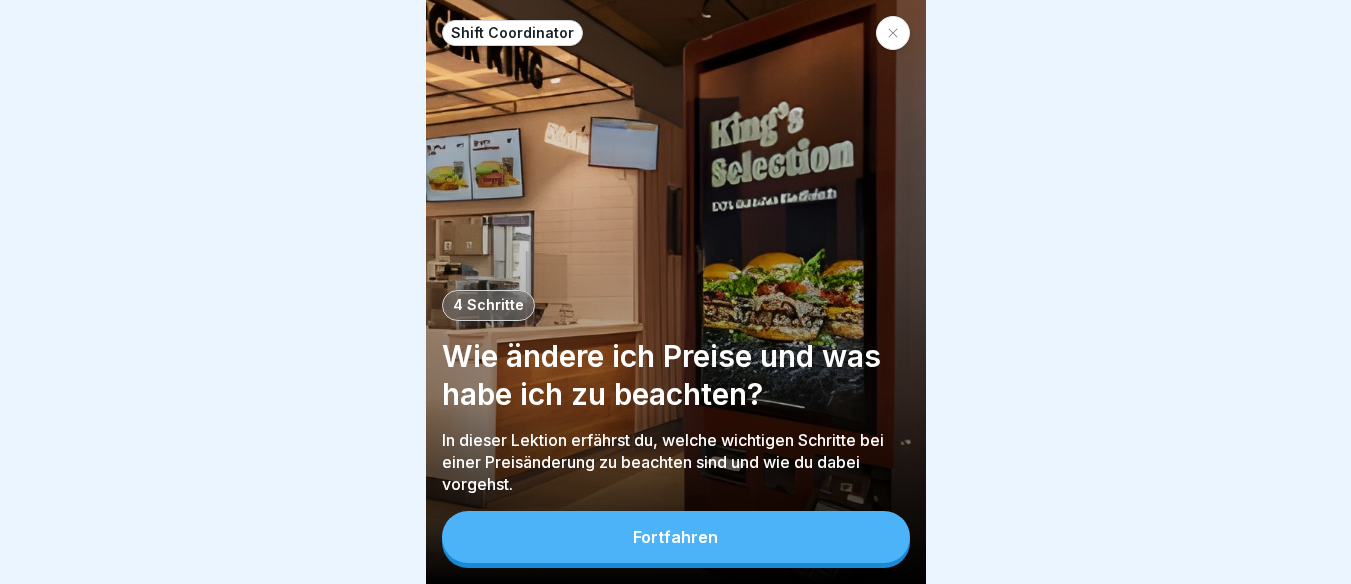 scroll, scrollTop: 0, scrollLeft: 0, axis: both 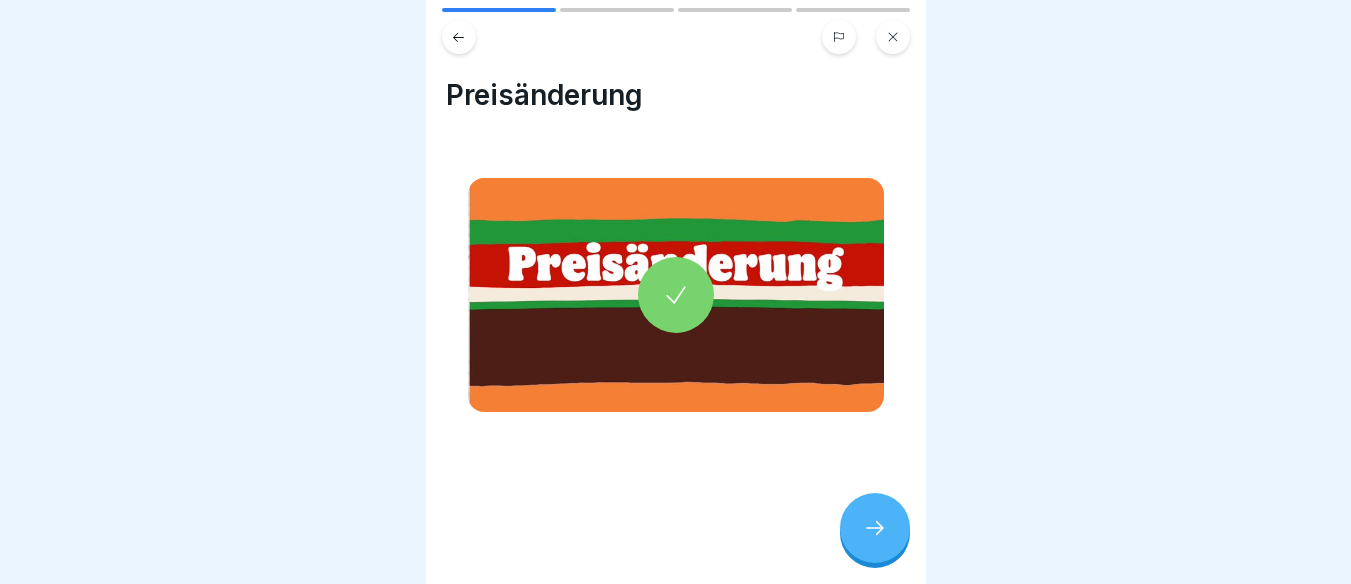 click at bounding box center (676, 295) 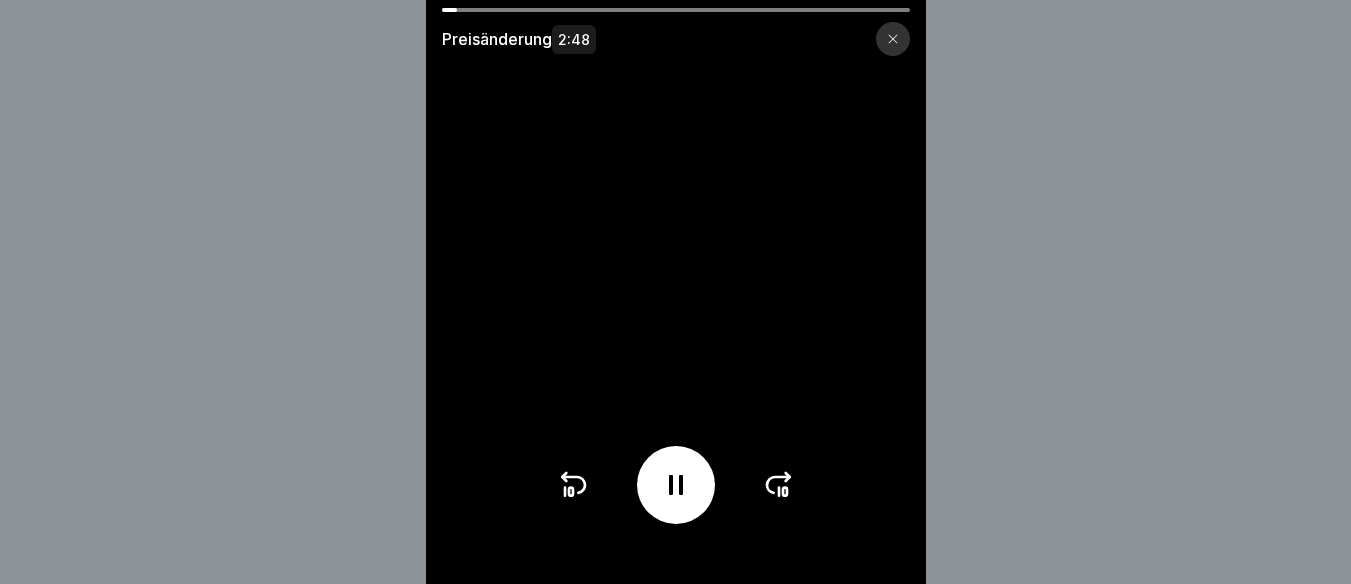 click at bounding box center (676, 292) 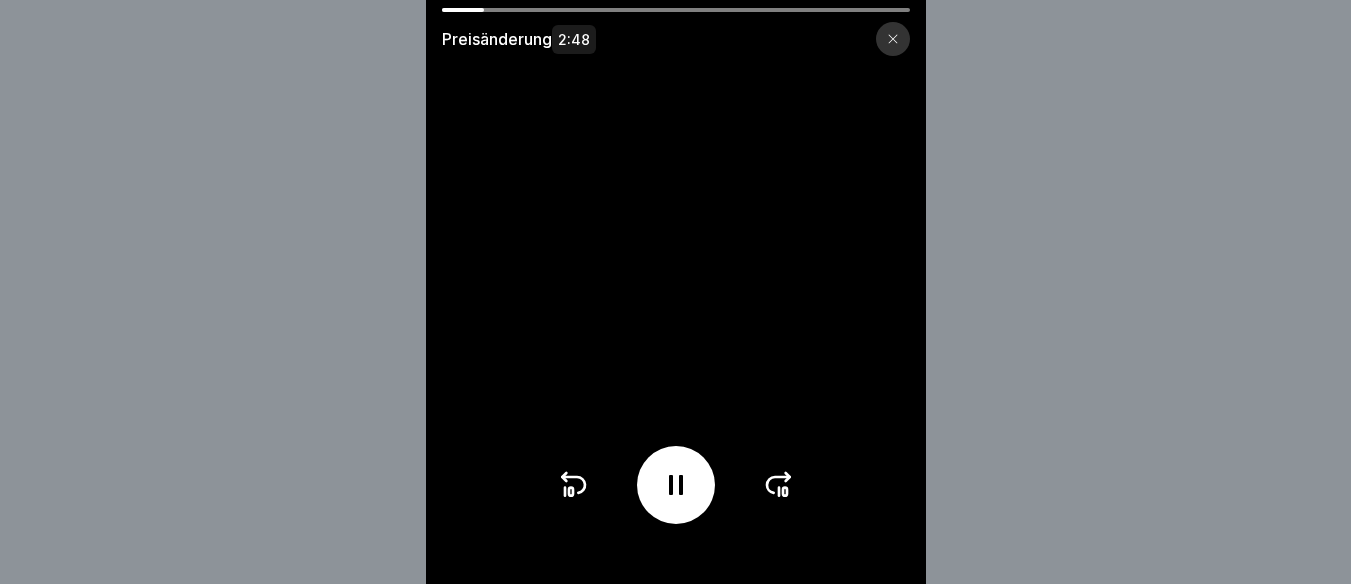 click 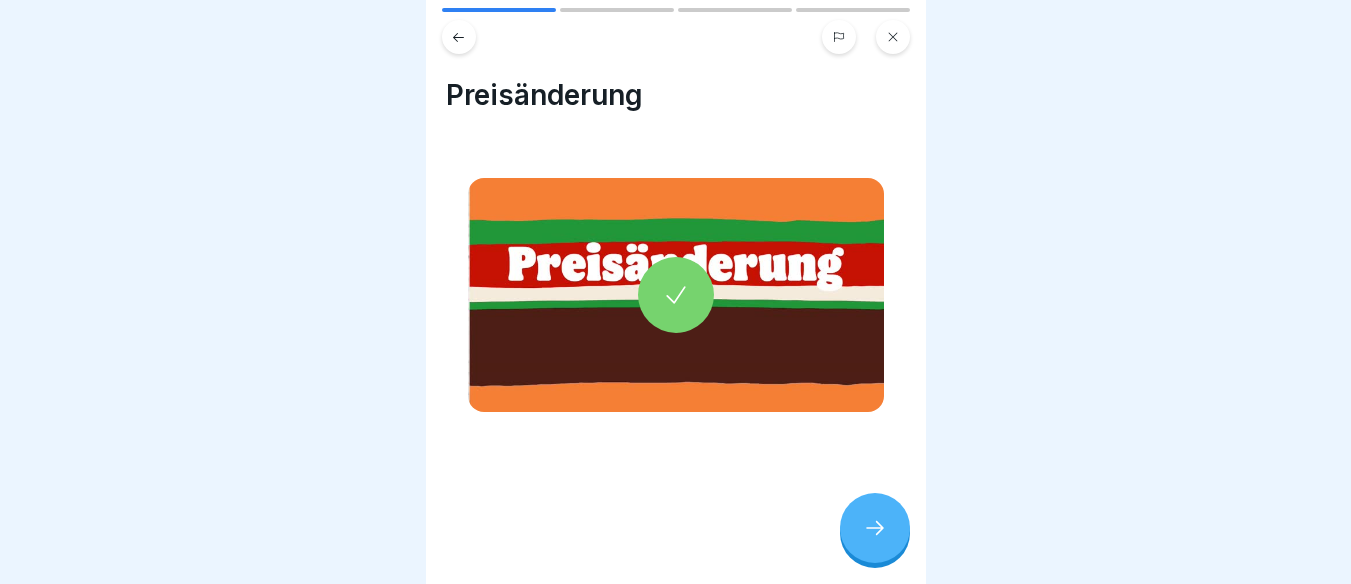 scroll, scrollTop: 0, scrollLeft: 0, axis: both 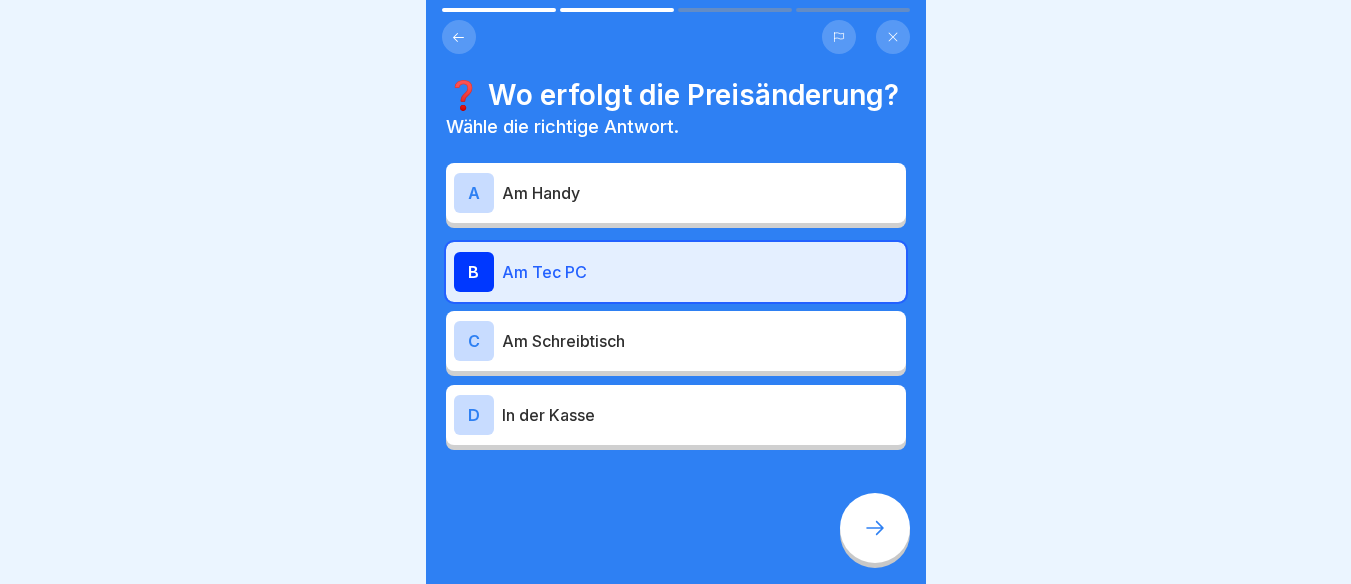 click 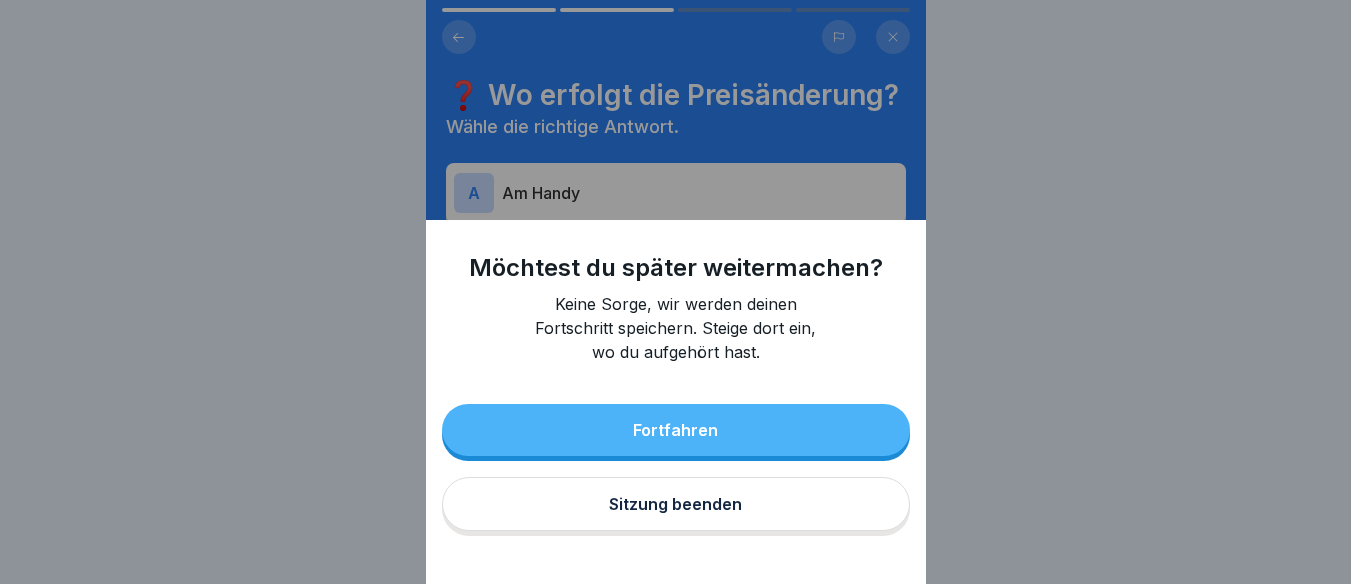 click on "Sitzung beenden" at bounding box center [676, 504] 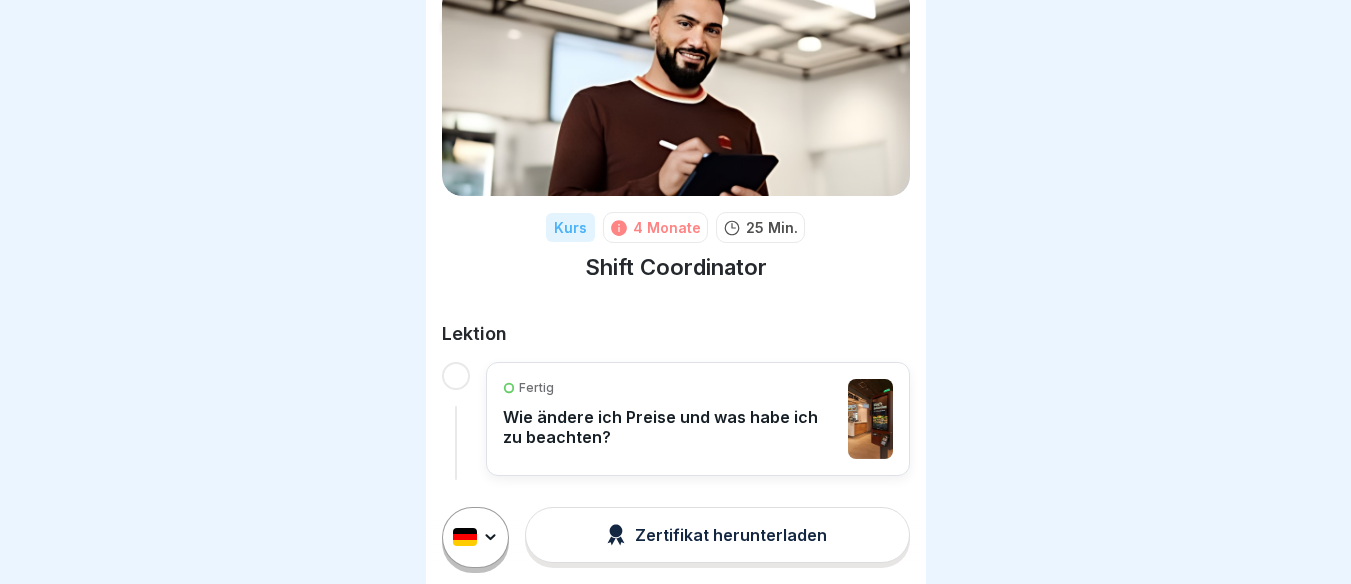 scroll, scrollTop: 84, scrollLeft: 0, axis: vertical 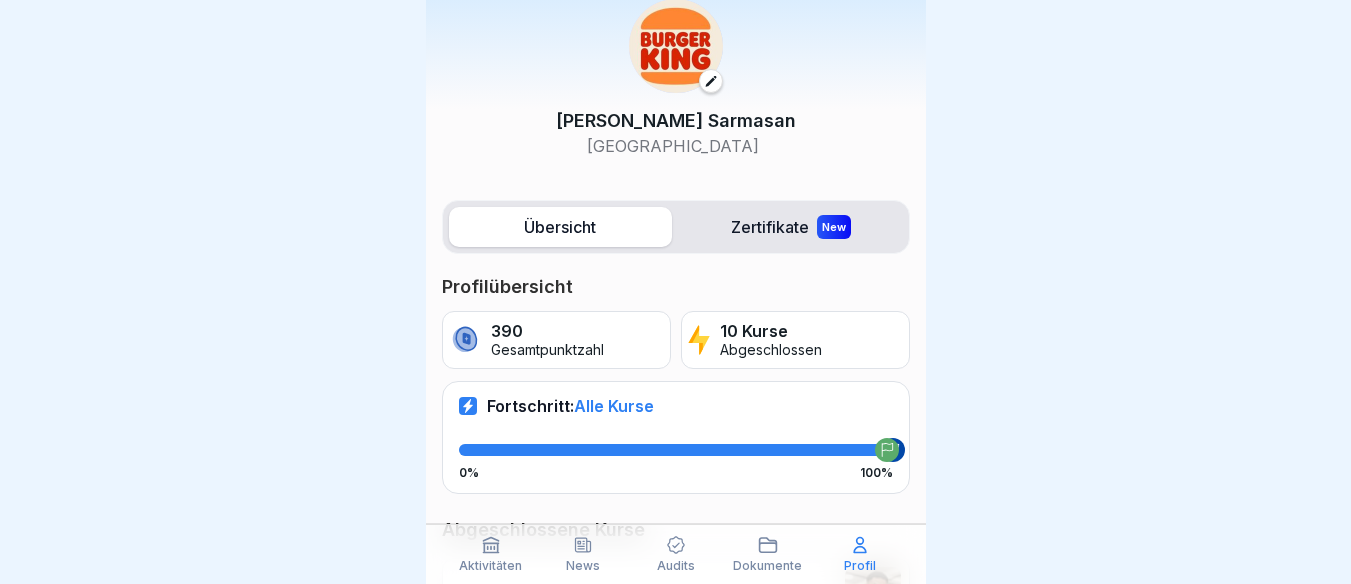 click 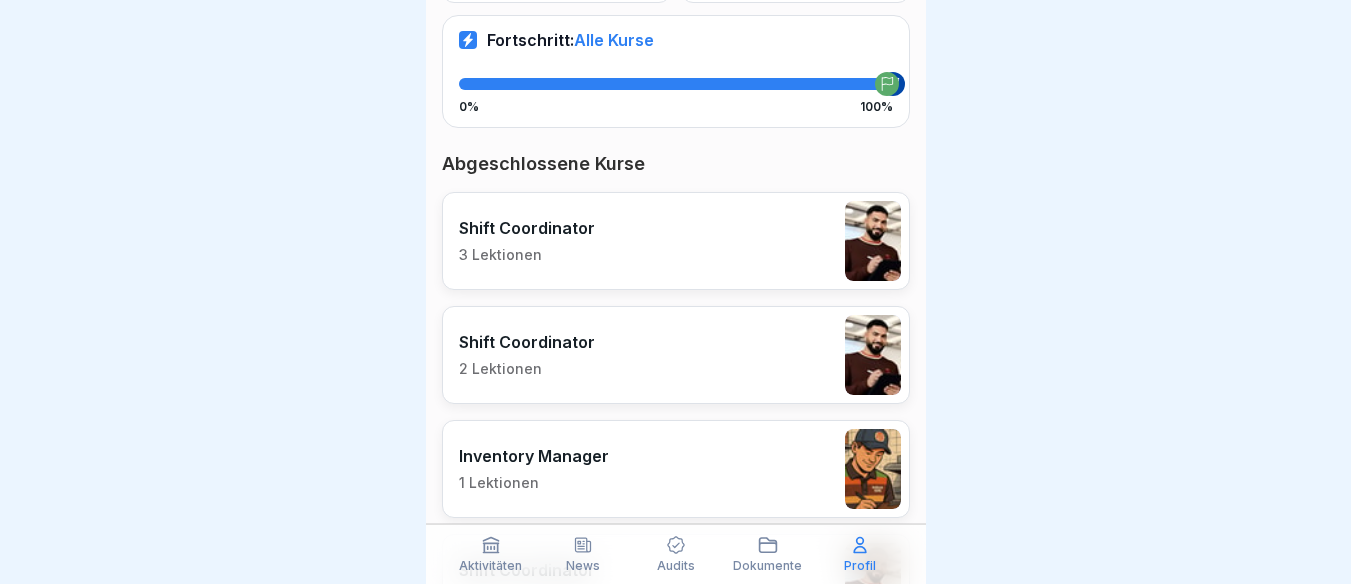 scroll, scrollTop: 400, scrollLeft: 0, axis: vertical 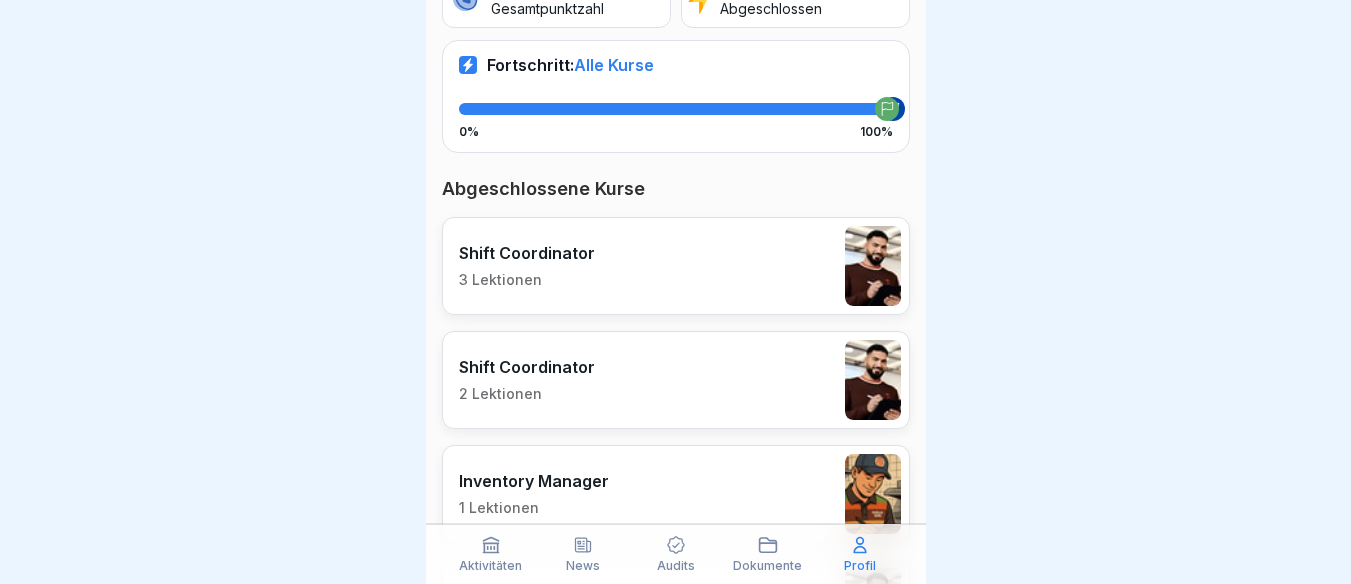 click on "Shift Coordinator 3 Lektionen" at bounding box center [676, 266] 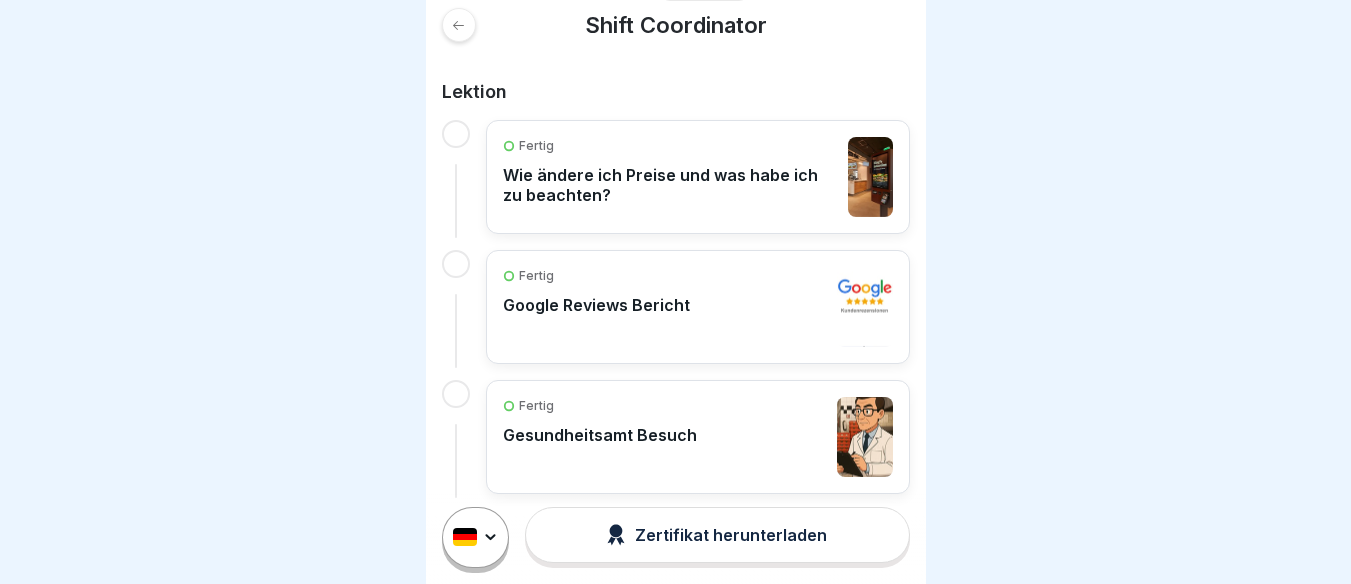 scroll, scrollTop: 319, scrollLeft: 0, axis: vertical 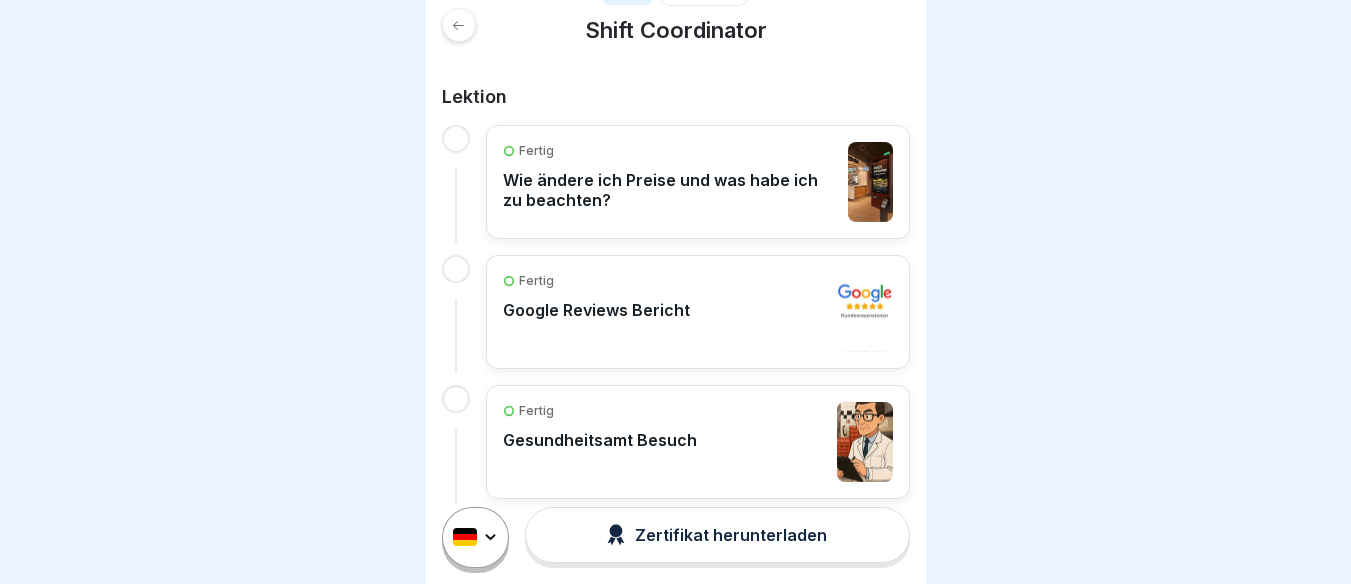 click on "Gesundheitsamt Besuch" at bounding box center [600, 440] 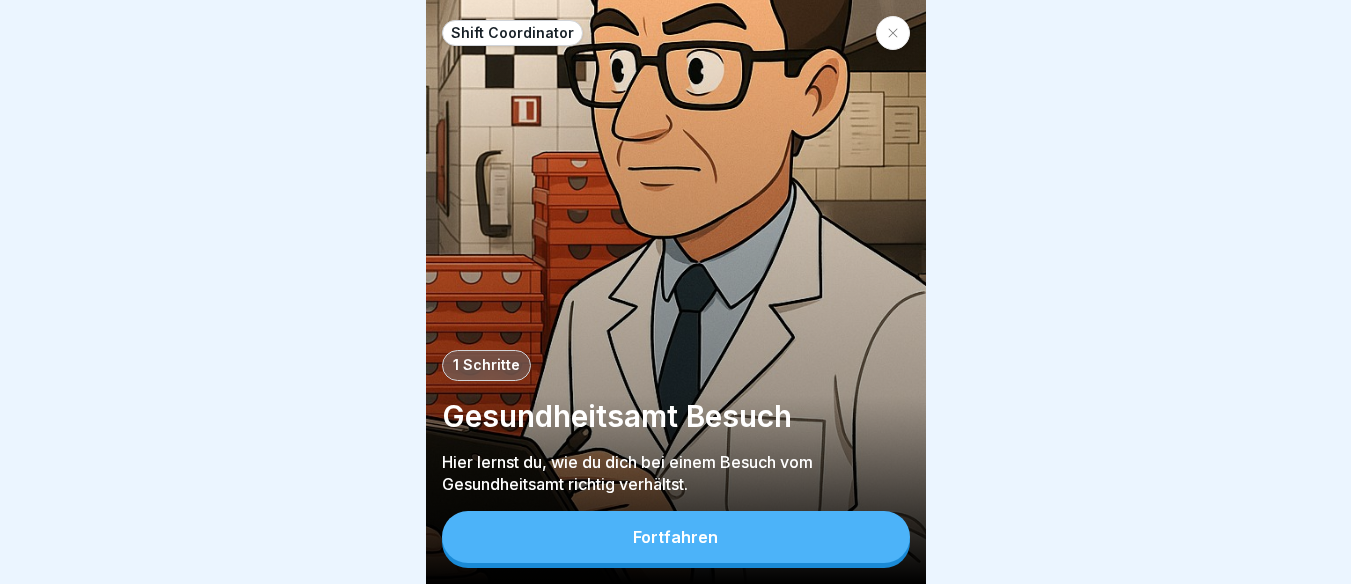 click at bounding box center (893, 33) 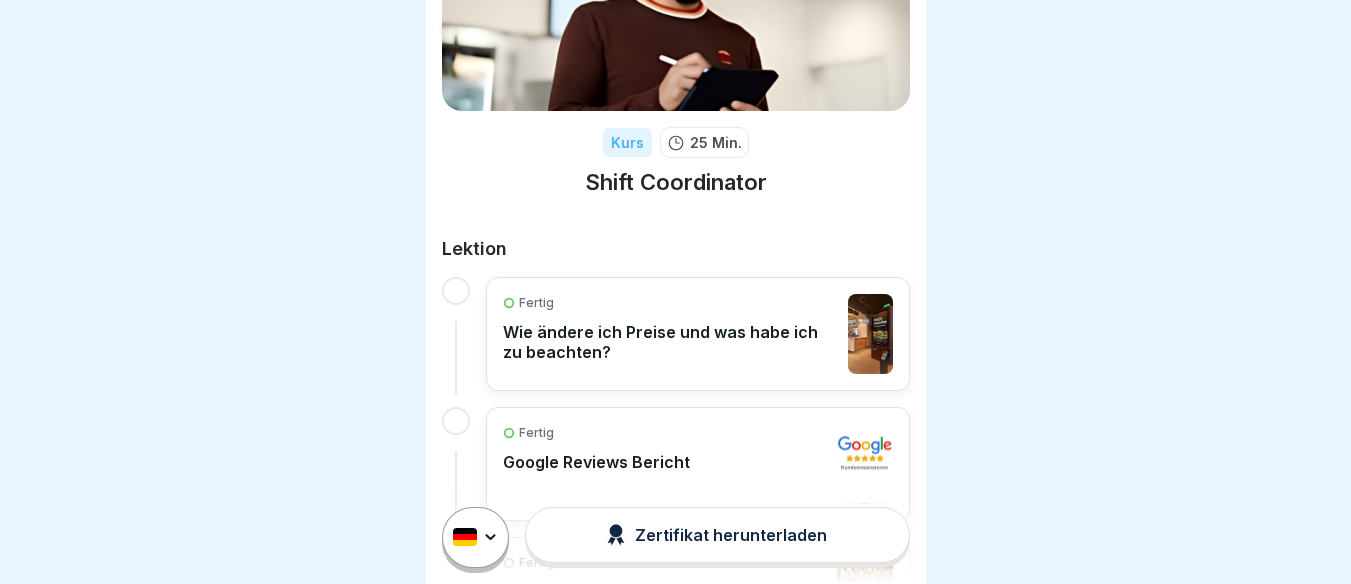 scroll, scrollTop: 175, scrollLeft: 0, axis: vertical 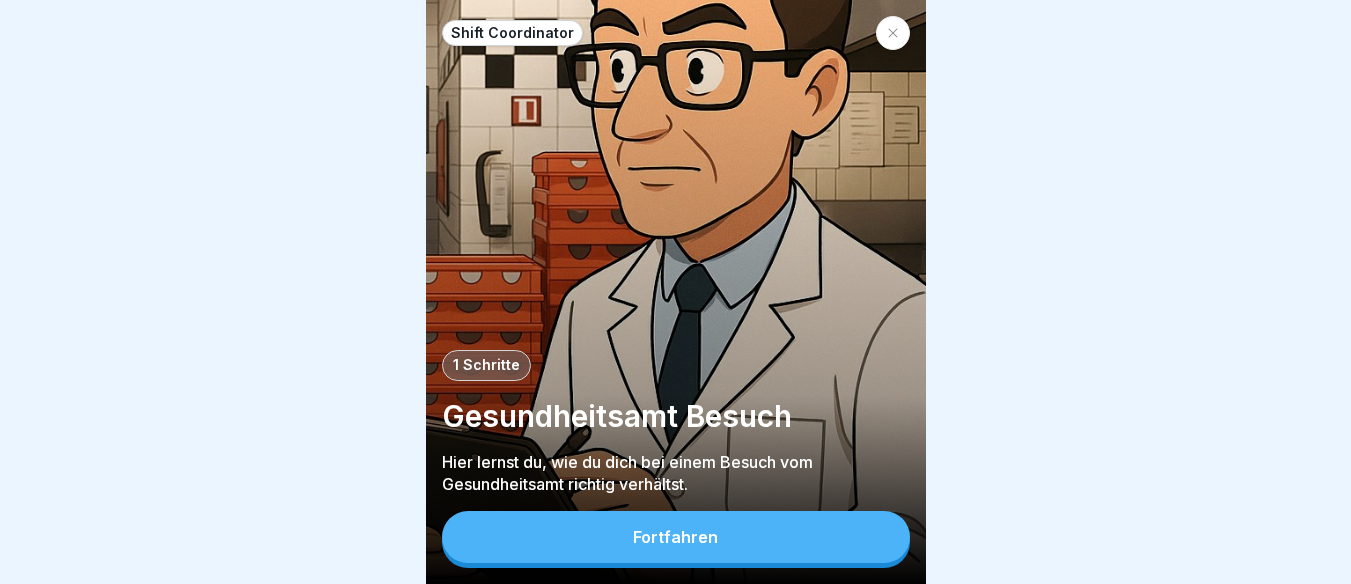 drag, startPoint x: 708, startPoint y: 571, endPoint x: 712, endPoint y: 561, distance: 10.770329 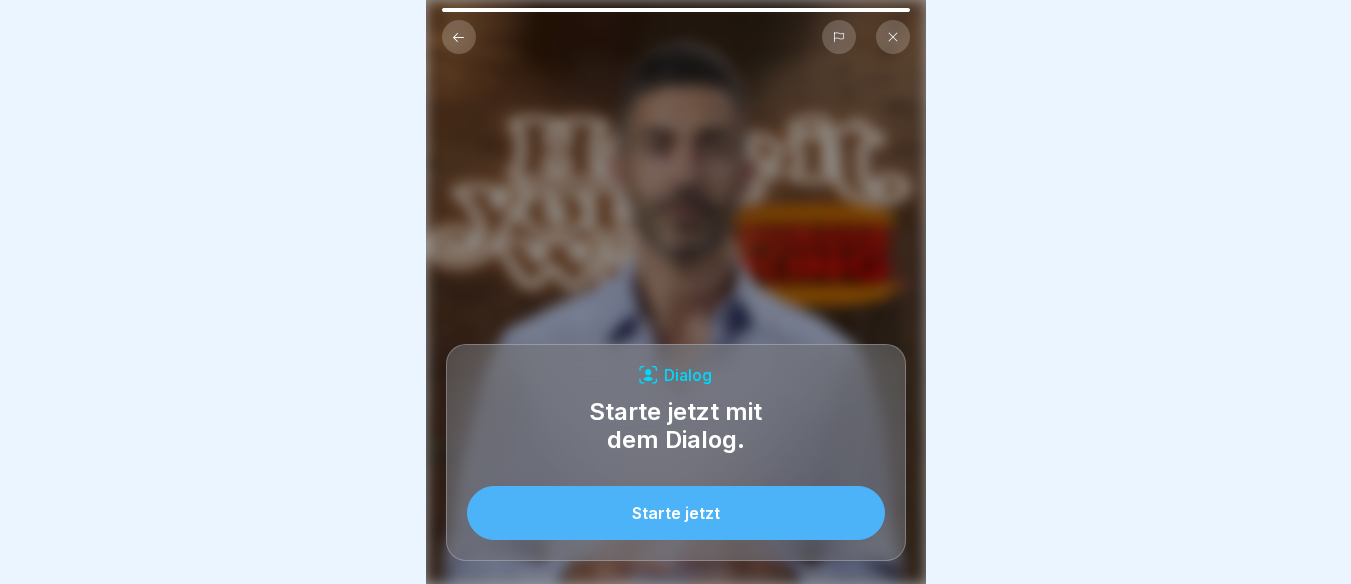 scroll, scrollTop: 15, scrollLeft: 0, axis: vertical 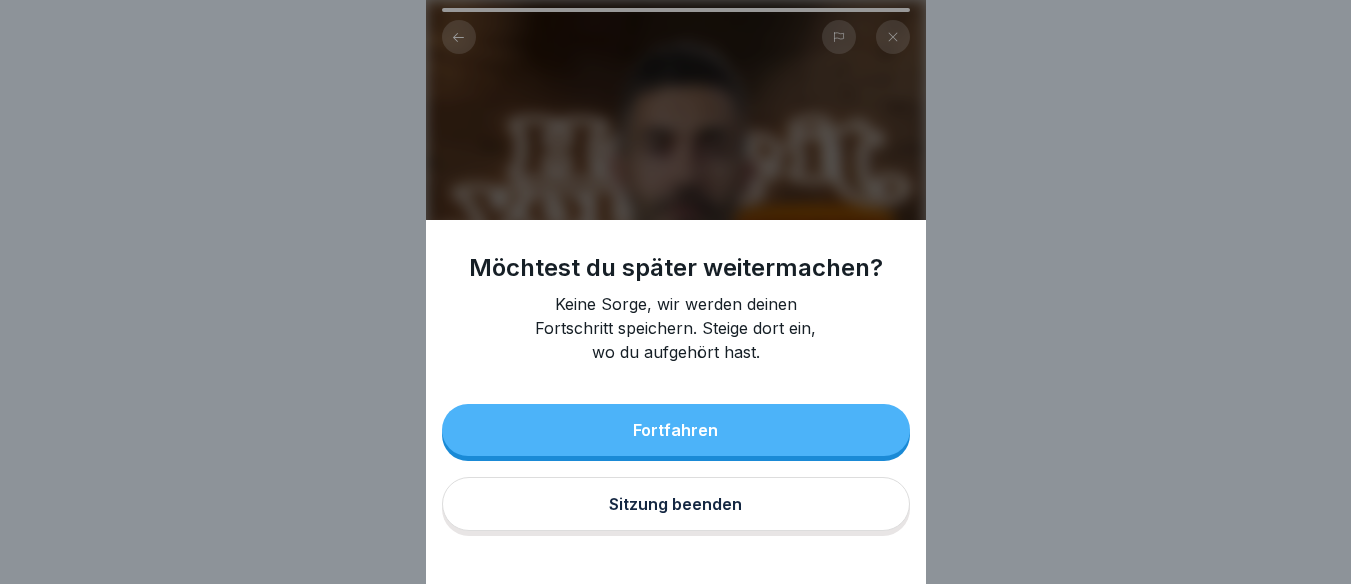 click on "Sitzung beenden" at bounding box center (676, 504) 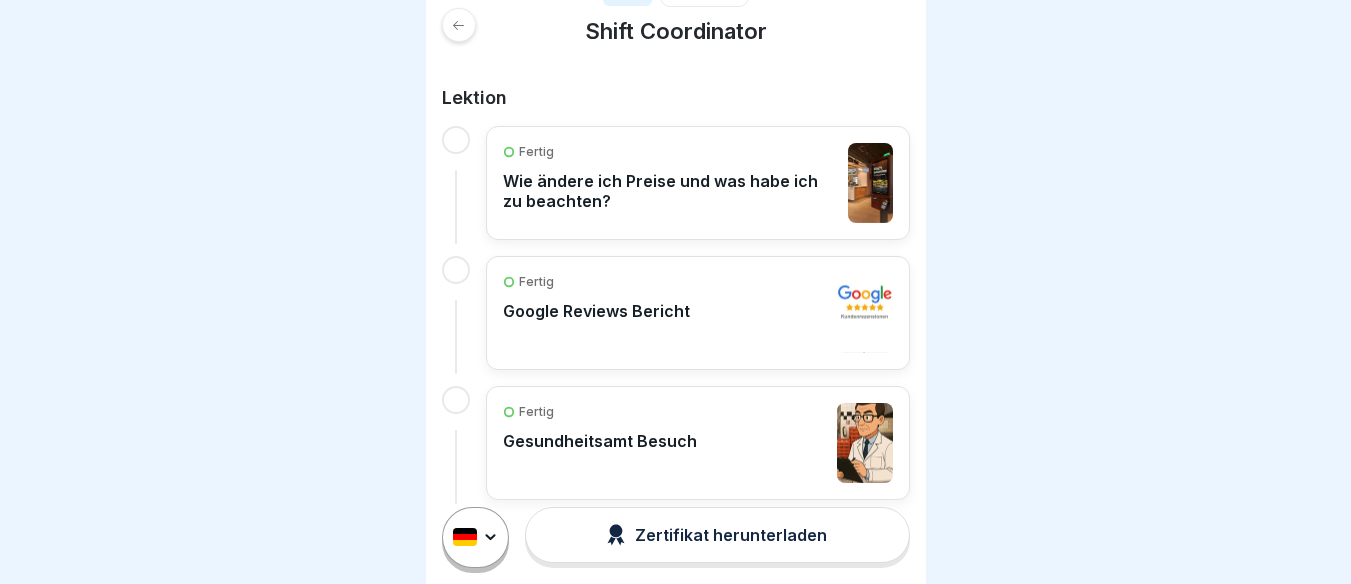 scroll, scrollTop: 344, scrollLeft: 0, axis: vertical 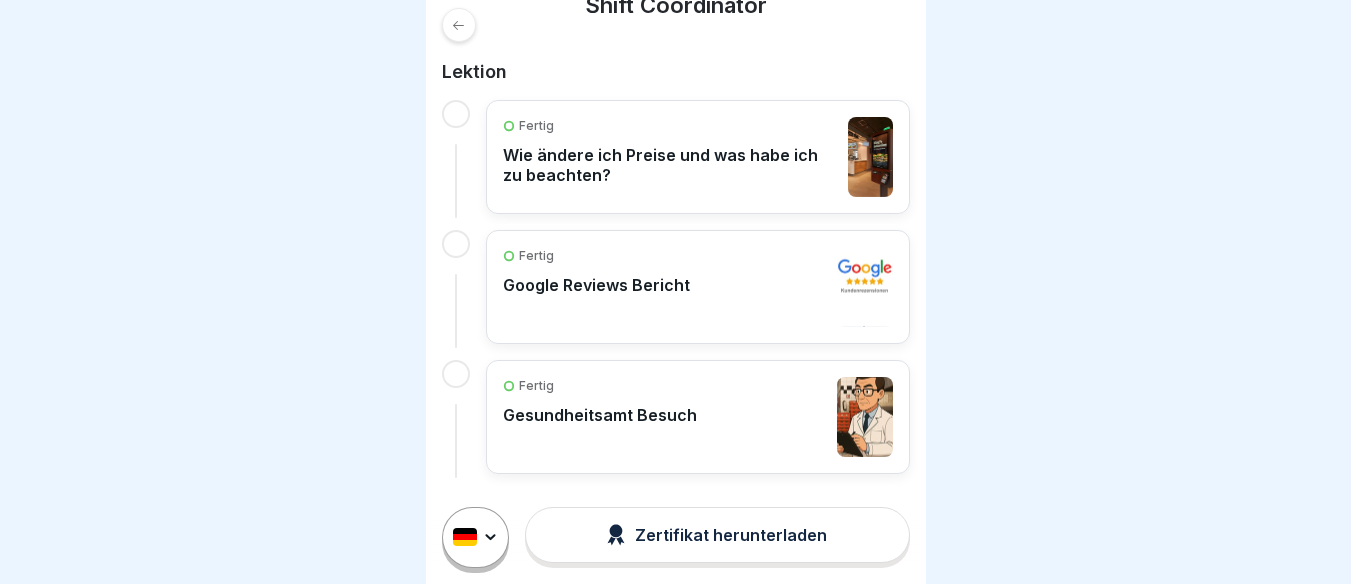 click on "Fertig Gesundheitsamt Besuch" at bounding box center [698, 417] 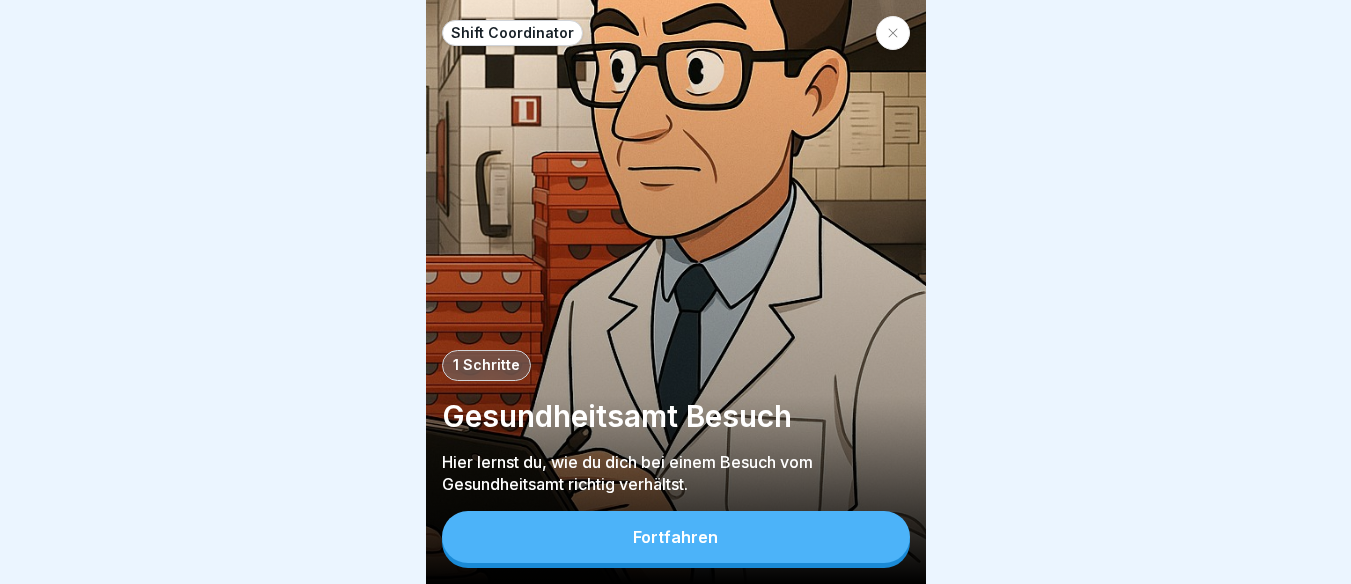 scroll, scrollTop: 0, scrollLeft: 0, axis: both 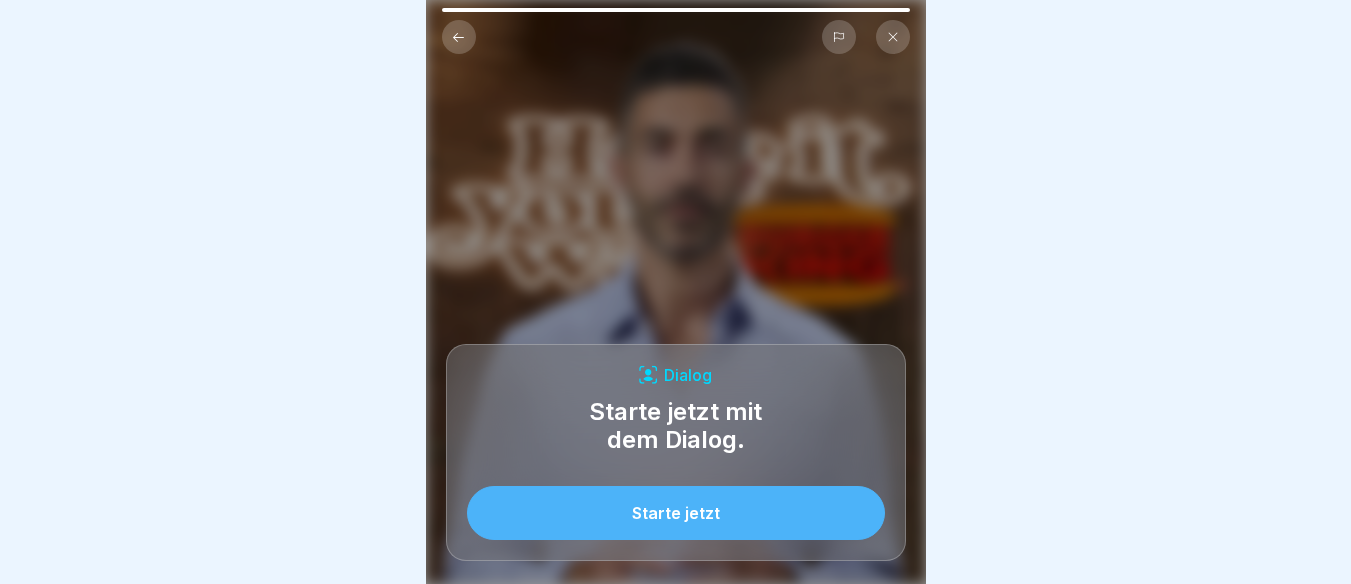 click at bounding box center (893, 37) 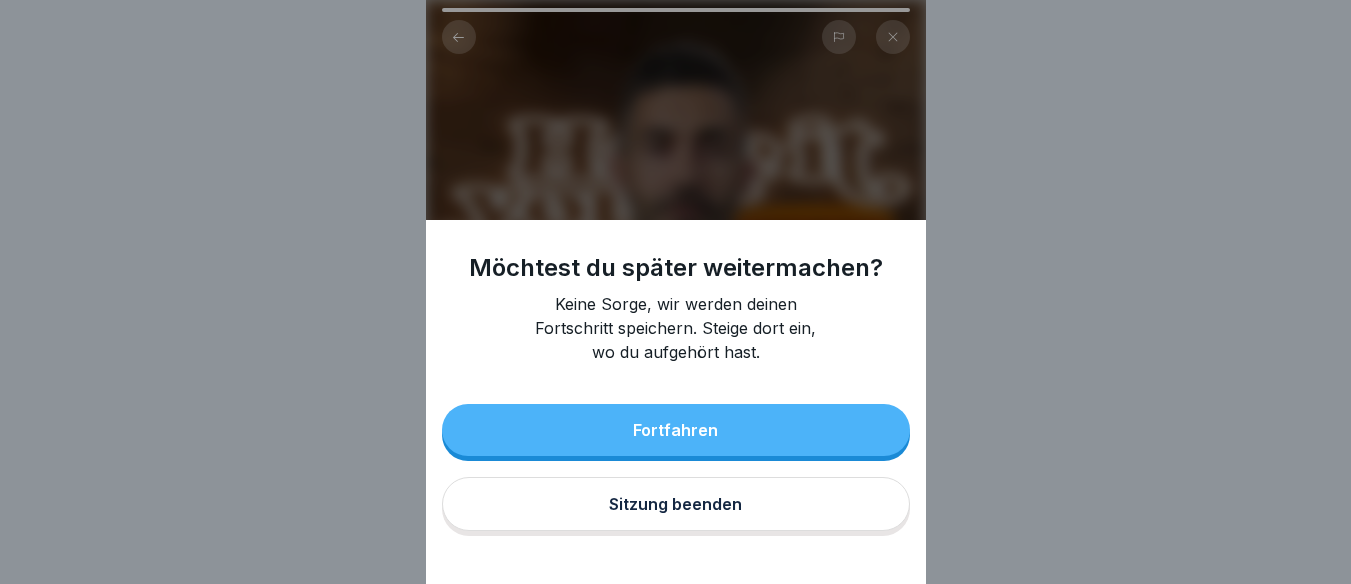 scroll, scrollTop: 0, scrollLeft: 0, axis: both 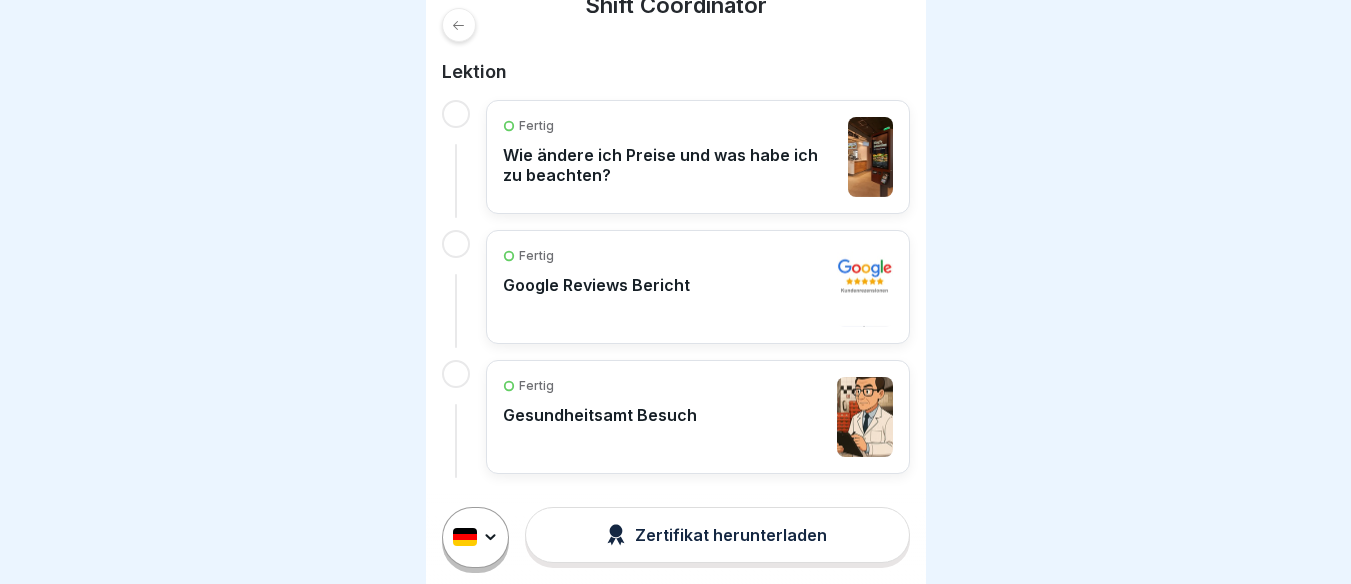 click on "Fertig Gesundheitsamt Besuch" at bounding box center (698, 417) 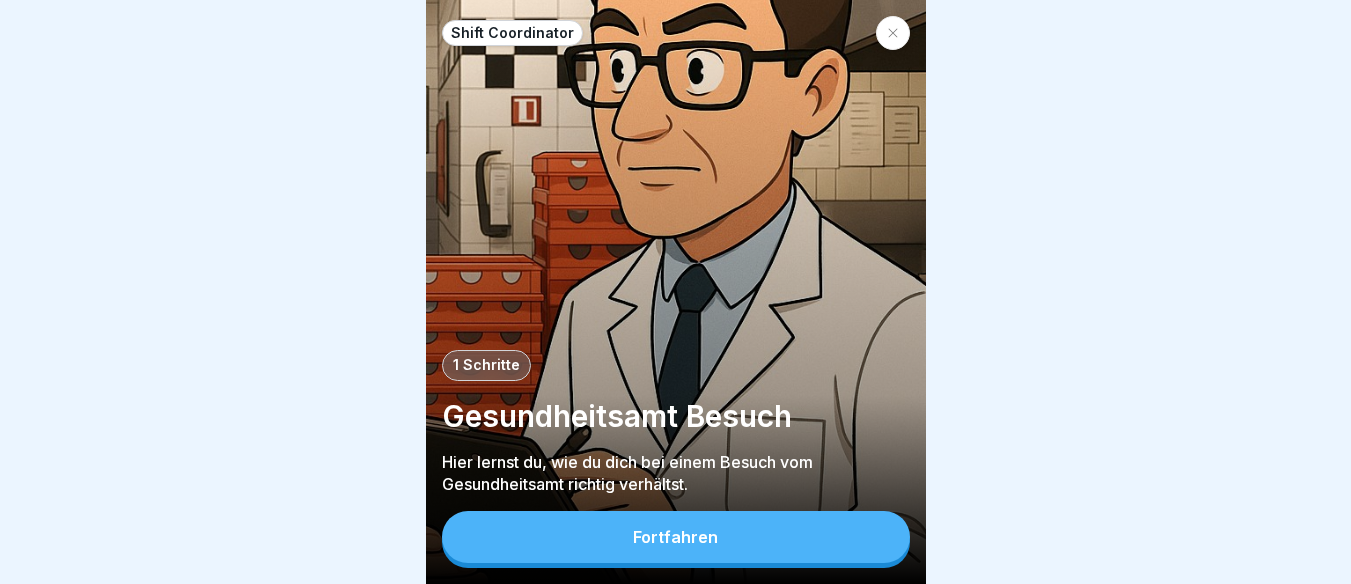 click on "Fortfahren" at bounding box center (675, 537) 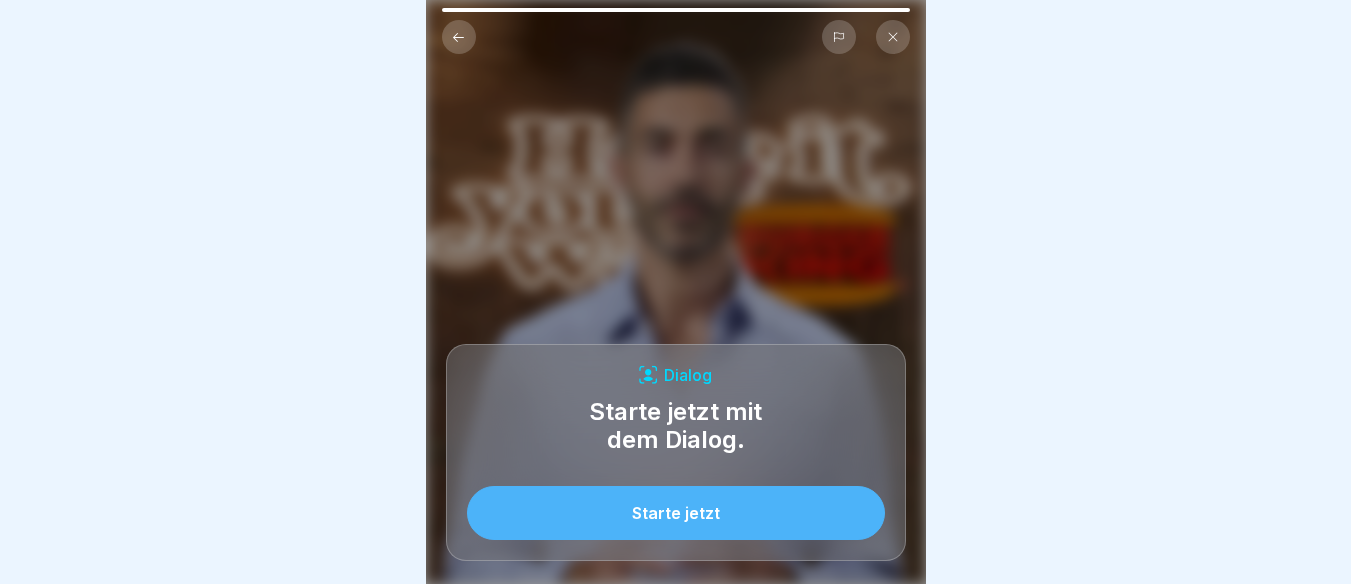 click on "Starte jetzt" at bounding box center (676, 513) 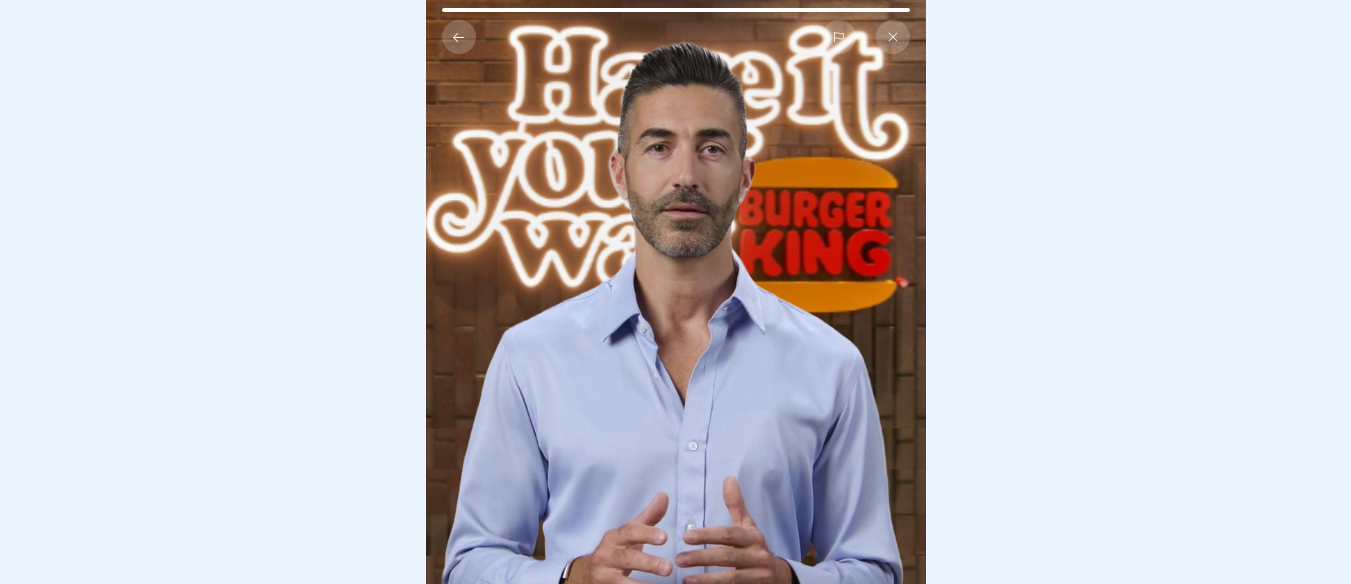 click at bounding box center (676, 292) 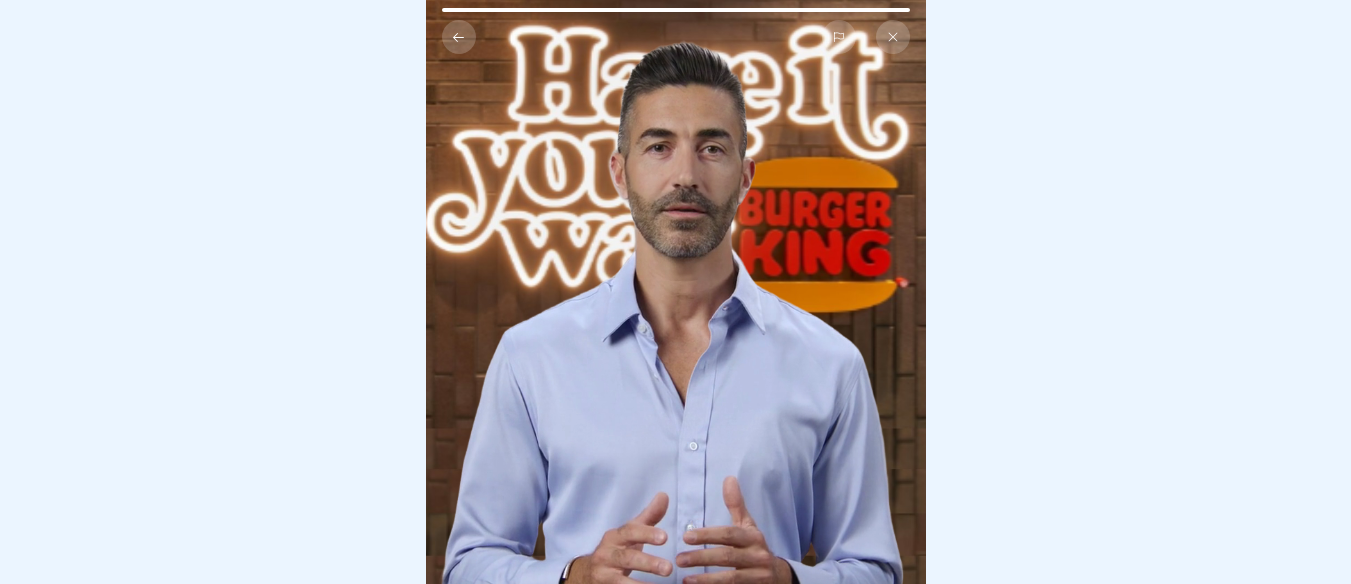 click 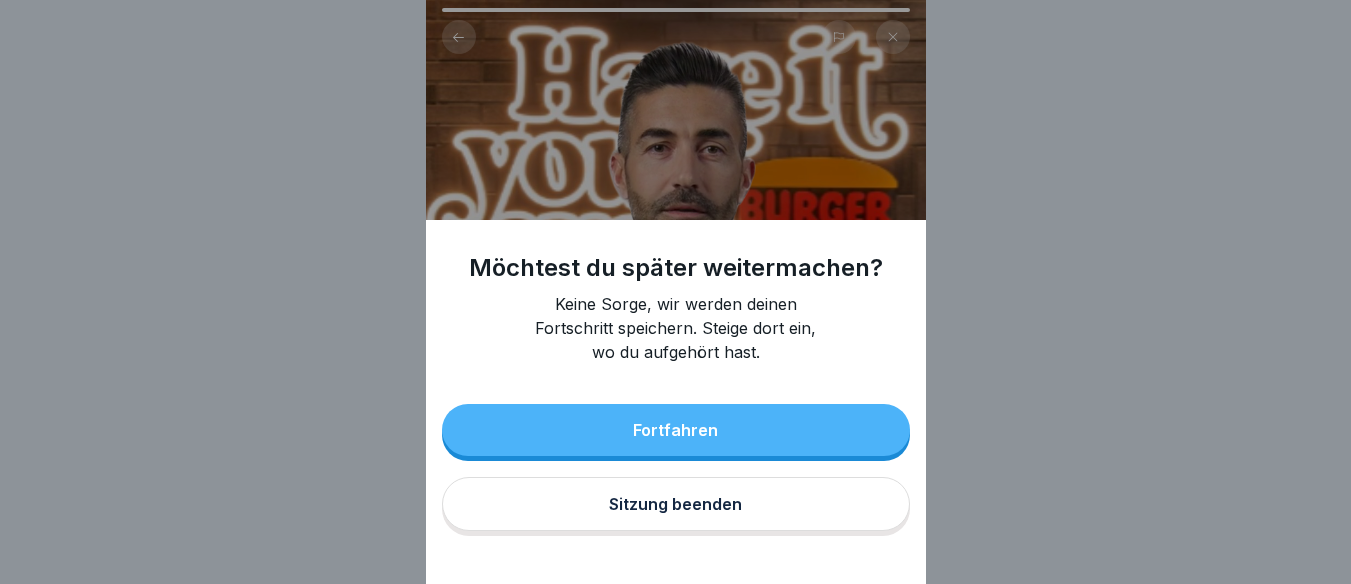 click on "Sitzung beenden" at bounding box center (675, 504) 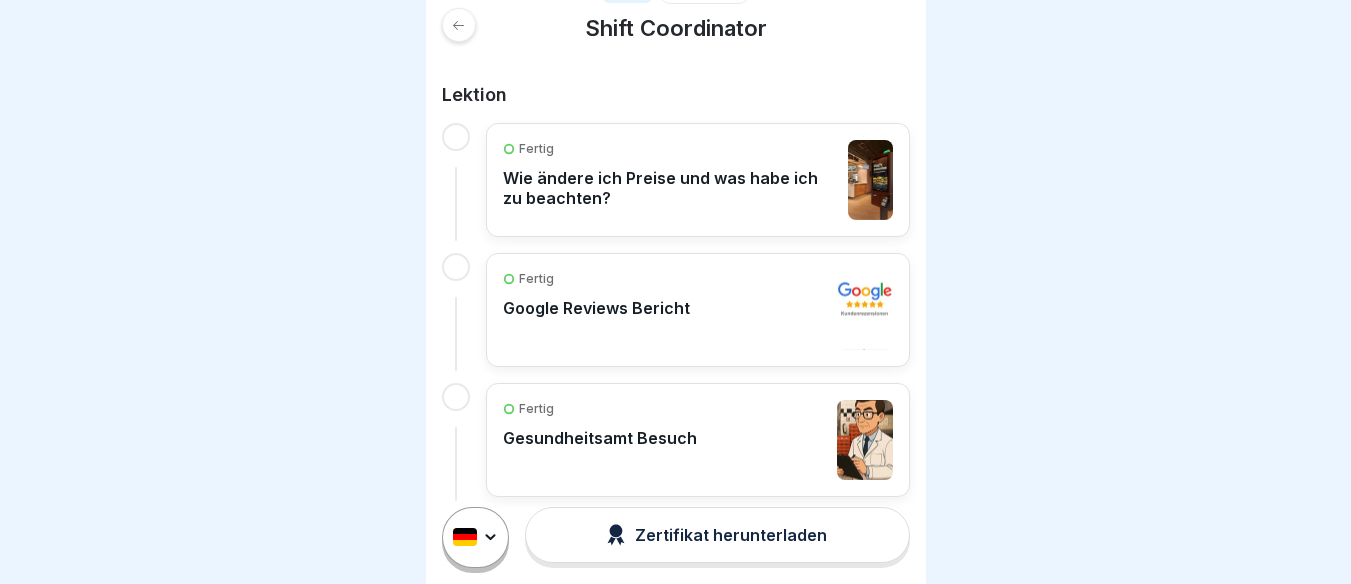 scroll, scrollTop: 344, scrollLeft: 0, axis: vertical 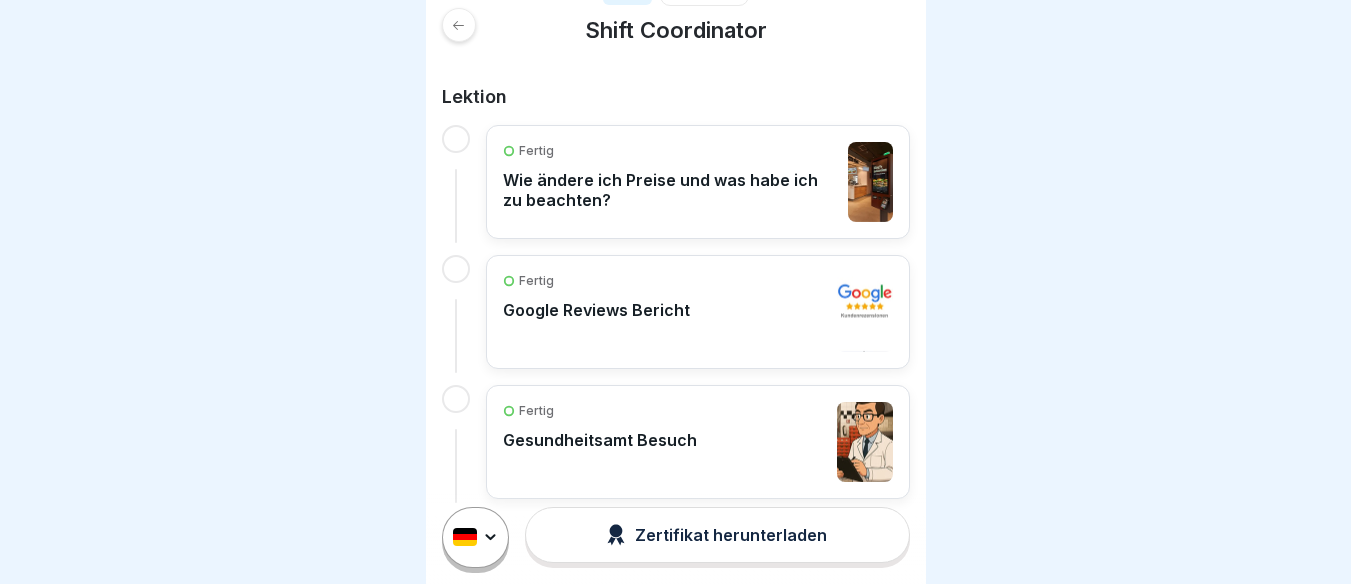 click 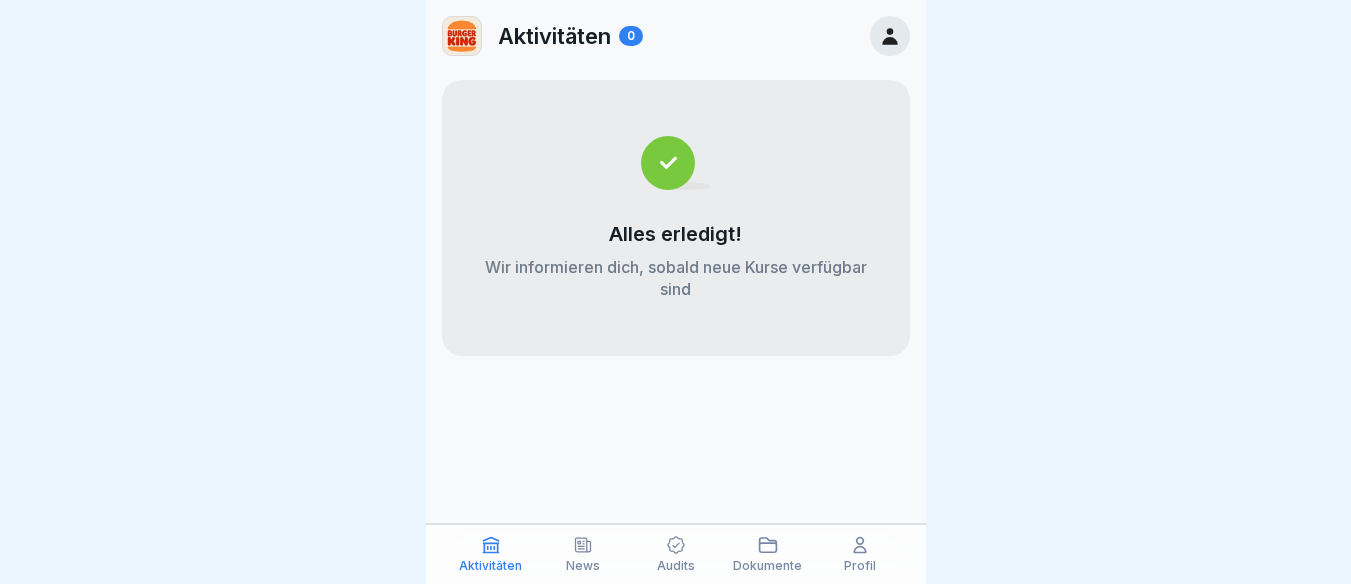 scroll, scrollTop: 0, scrollLeft: 0, axis: both 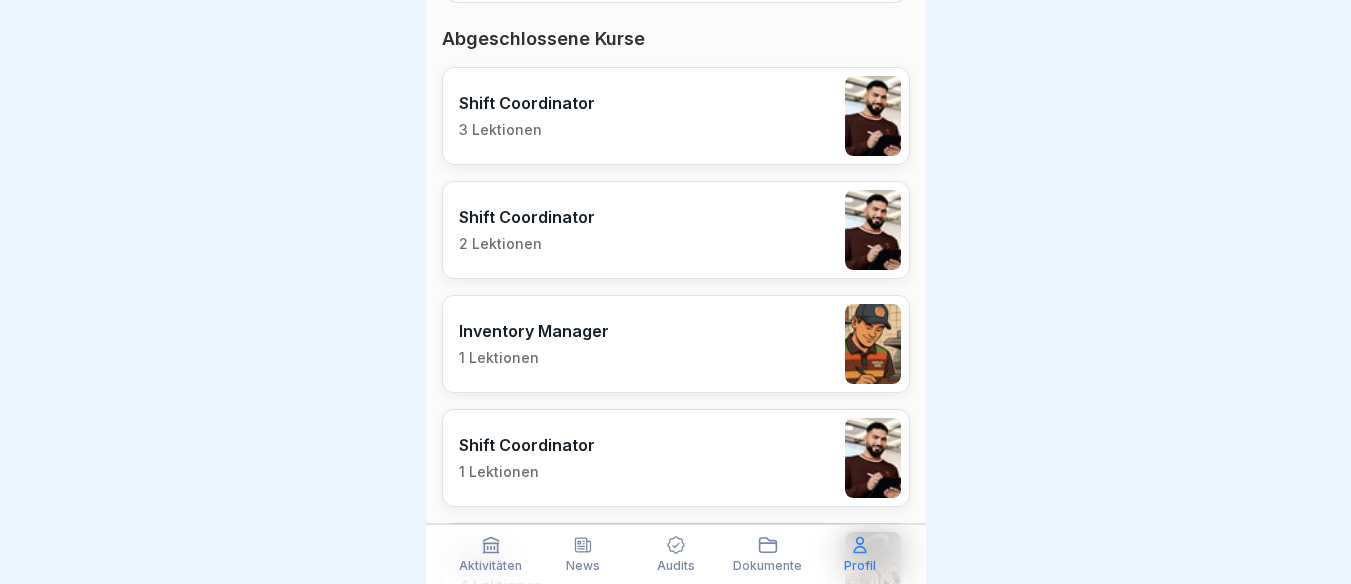 click on "2 Lektionen" at bounding box center (527, 244) 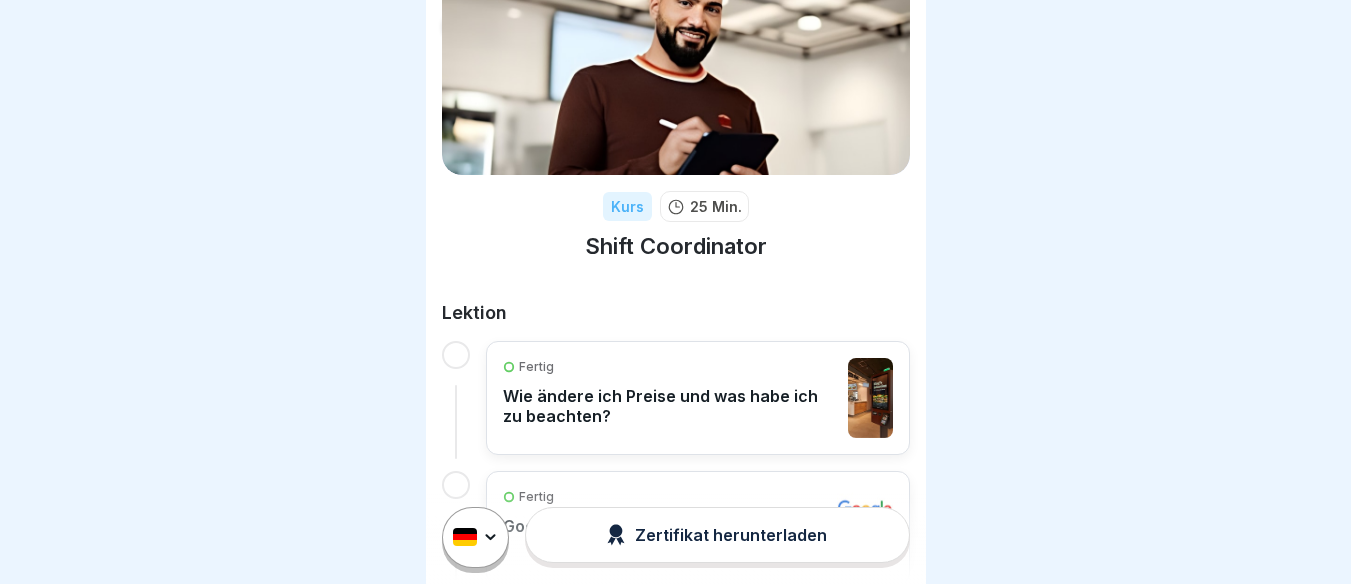 scroll, scrollTop: 214, scrollLeft: 0, axis: vertical 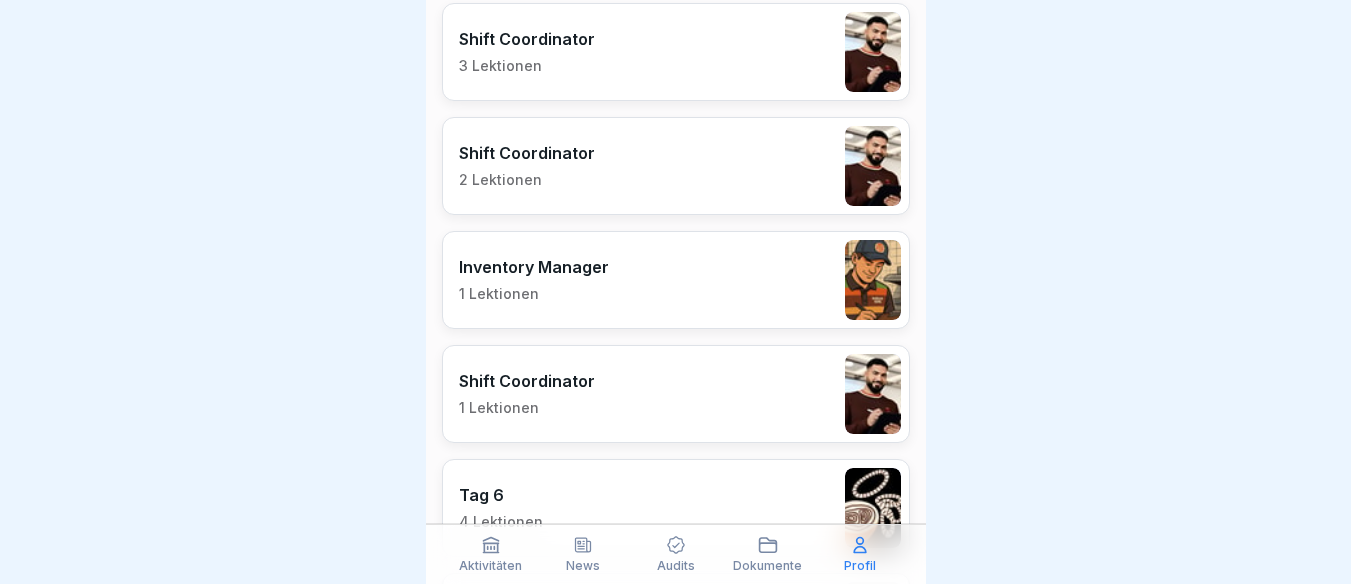click on "Shift Coordinator 1 Lektionen" at bounding box center (676, 394) 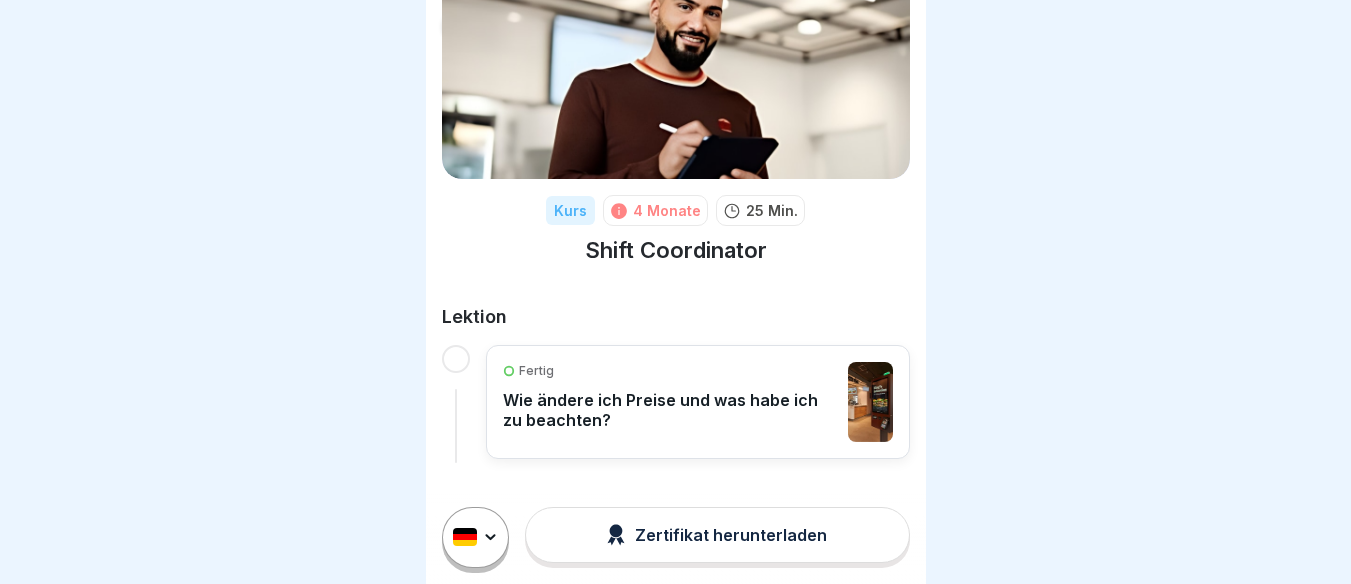 scroll, scrollTop: 0, scrollLeft: 0, axis: both 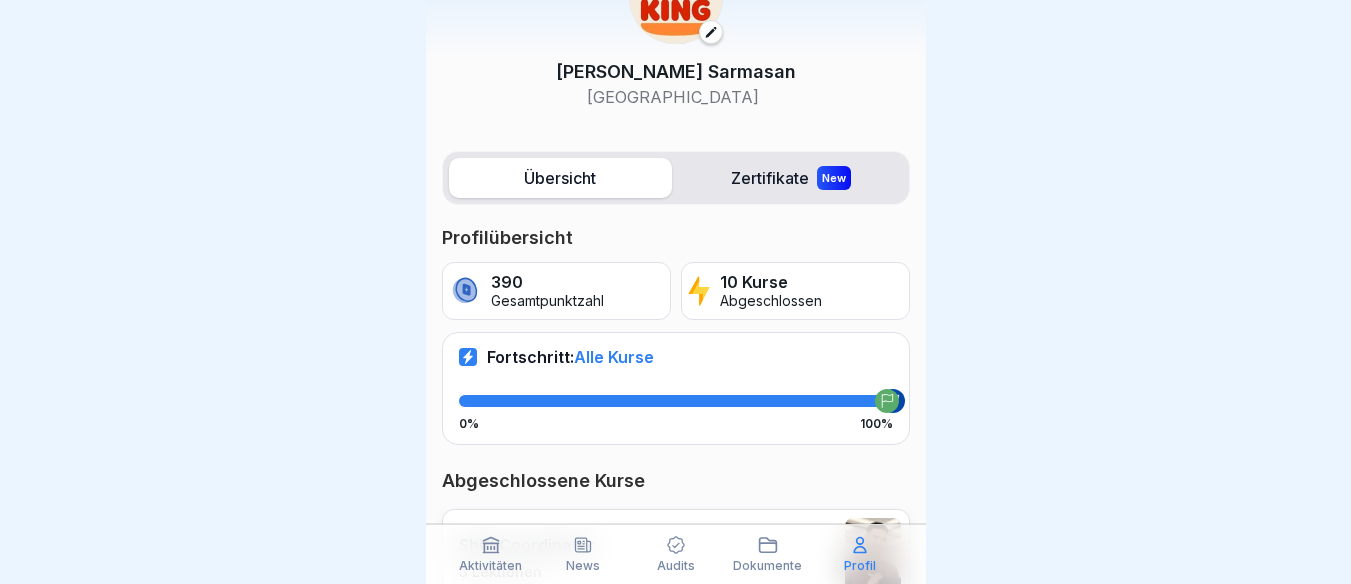 click on "Zertifikate New" at bounding box center (791, 178) 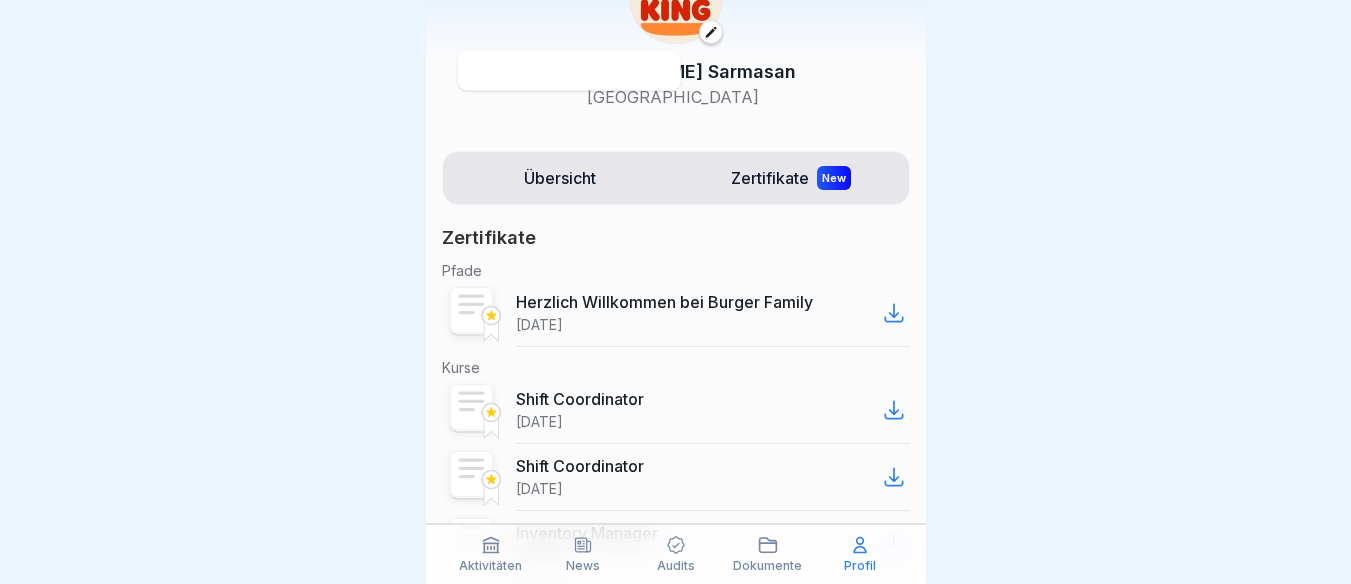 scroll, scrollTop: 0, scrollLeft: 0, axis: both 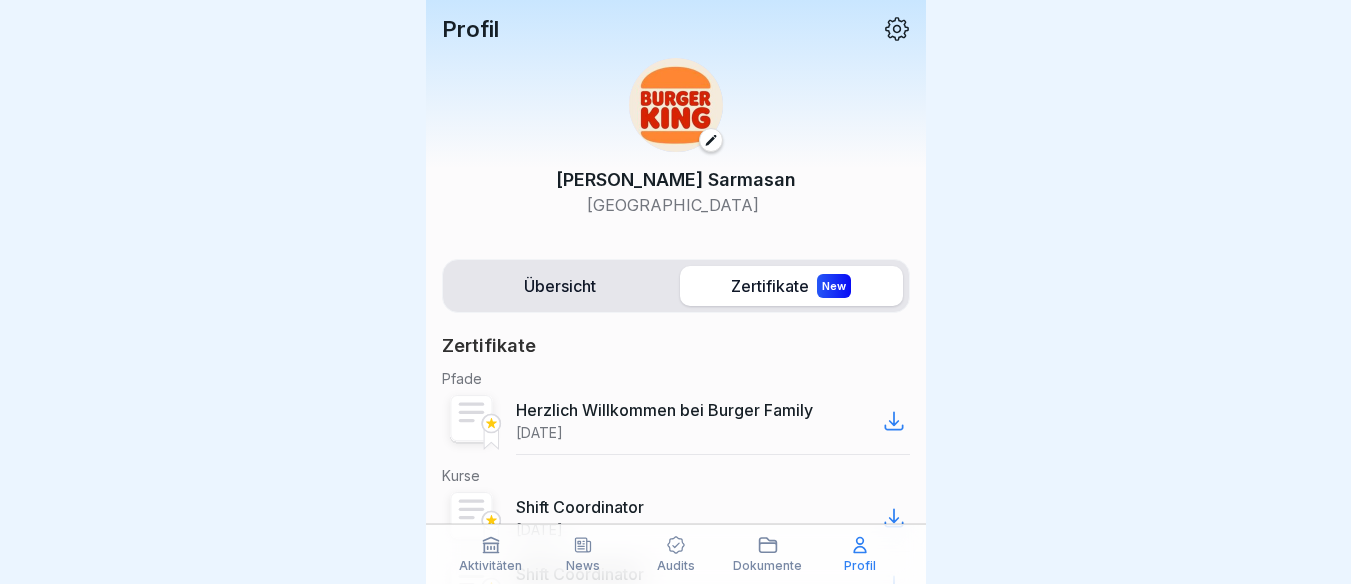 click on "New" at bounding box center [834, 286] 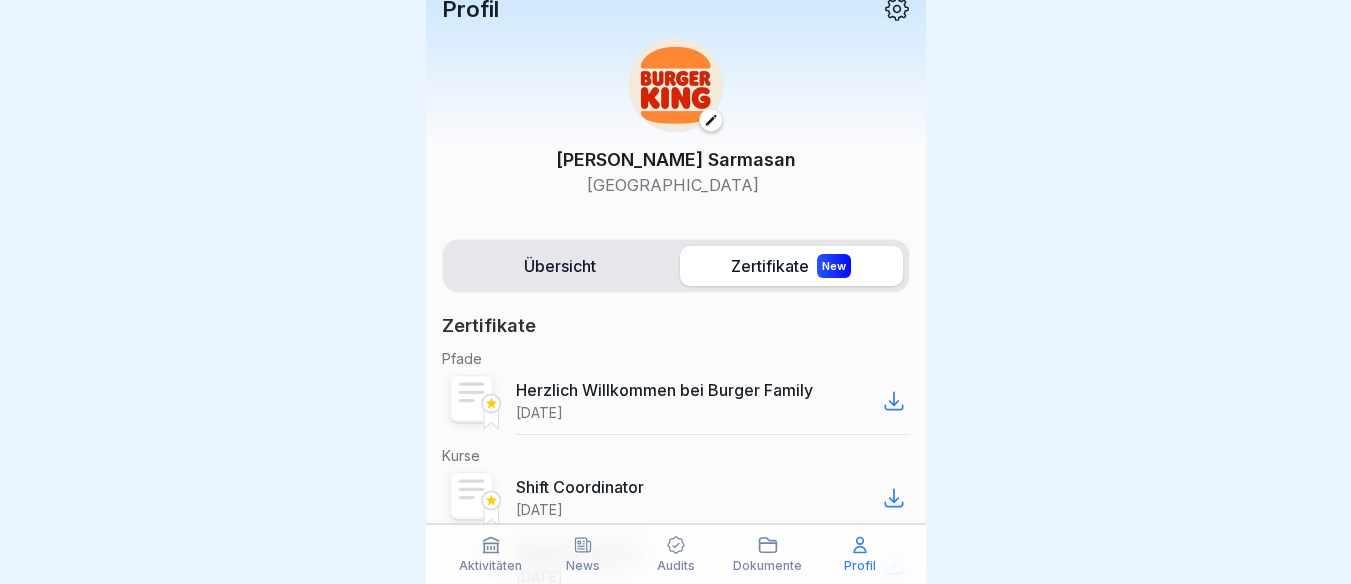 scroll, scrollTop: 0, scrollLeft: 0, axis: both 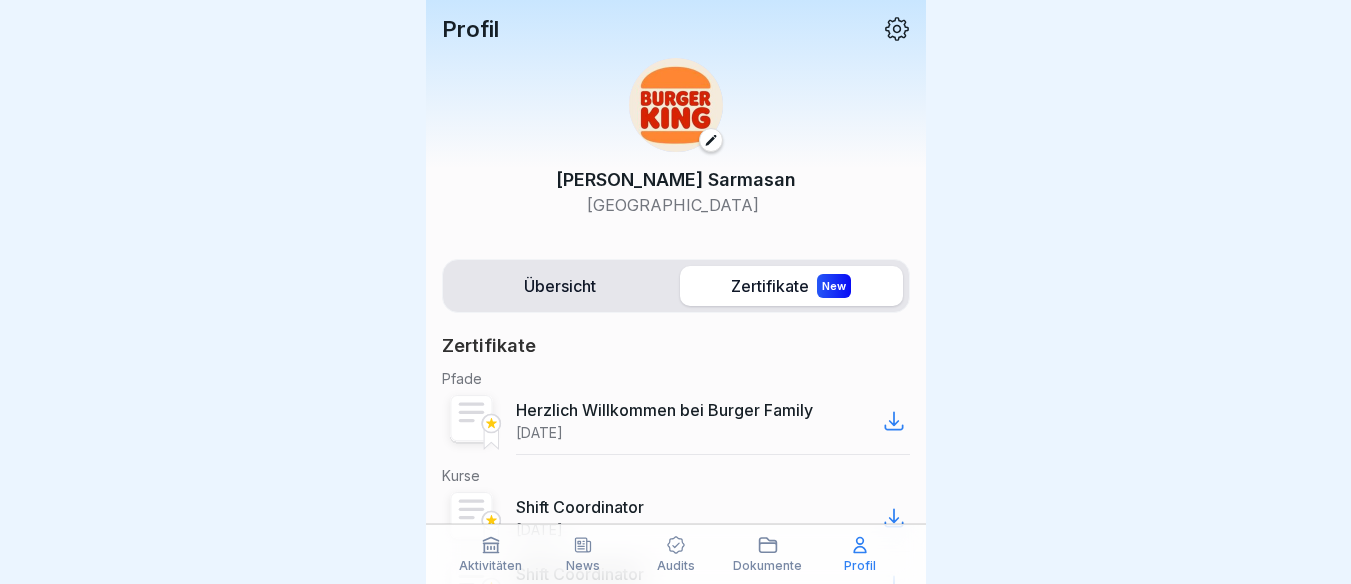 click on "Übersicht" at bounding box center (560, 286) 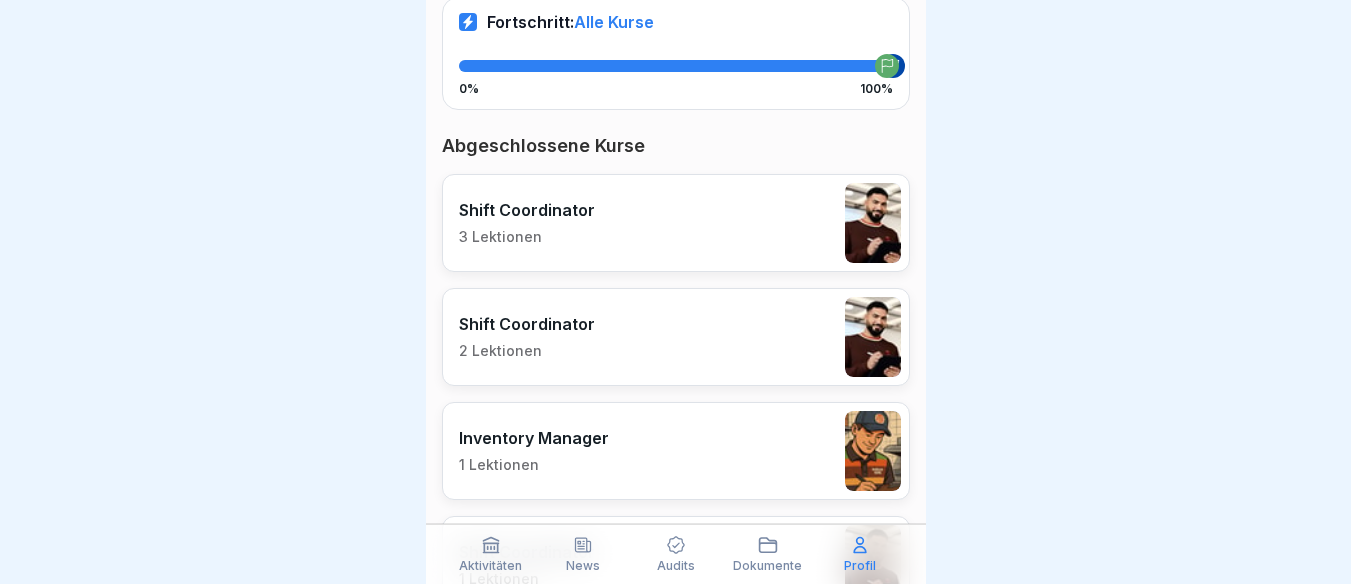 scroll, scrollTop: 450, scrollLeft: 0, axis: vertical 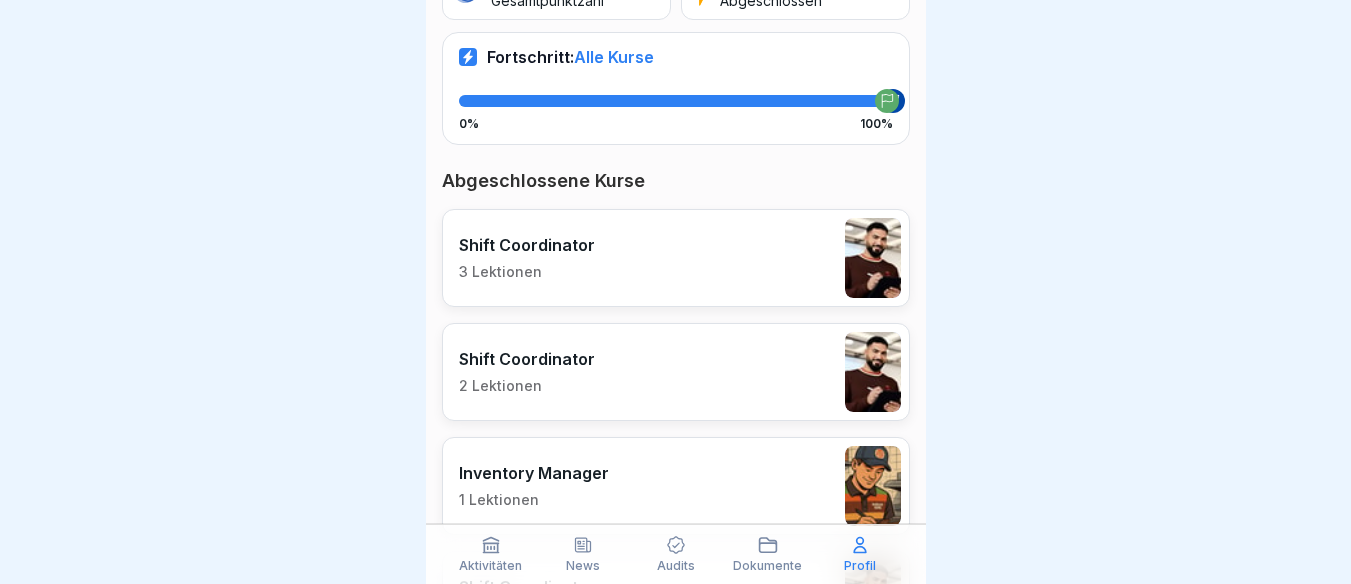 click on "3 Lektionen" at bounding box center (527, 272) 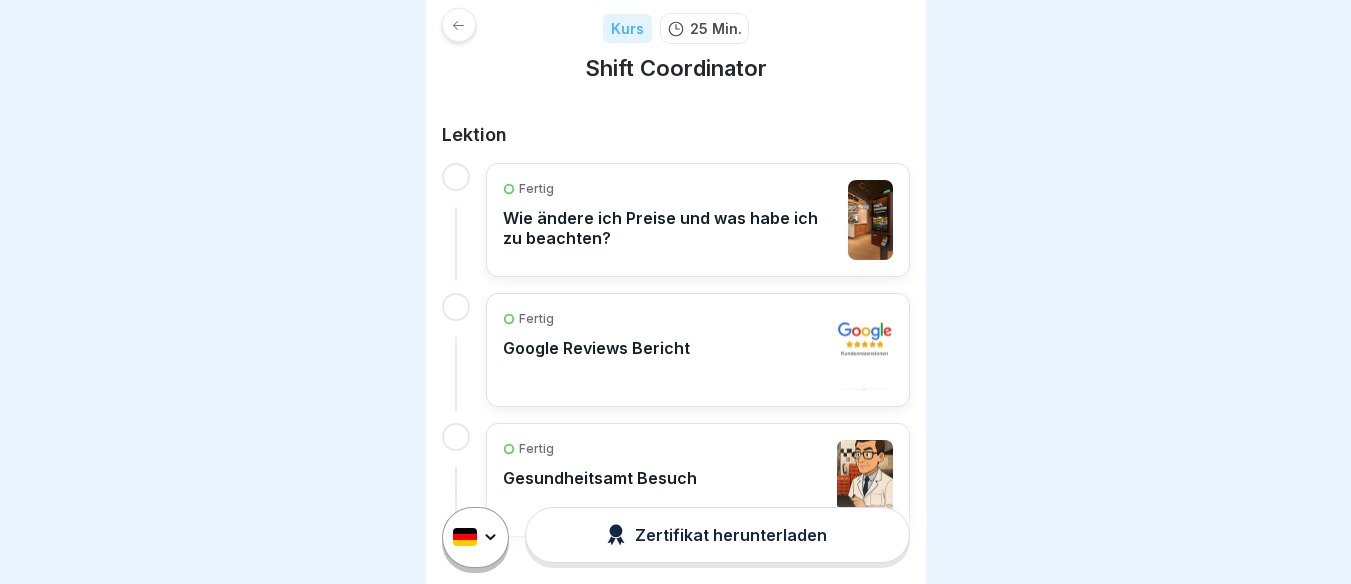 scroll, scrollTop: 269, scrollLeft: 0, axis: vertical 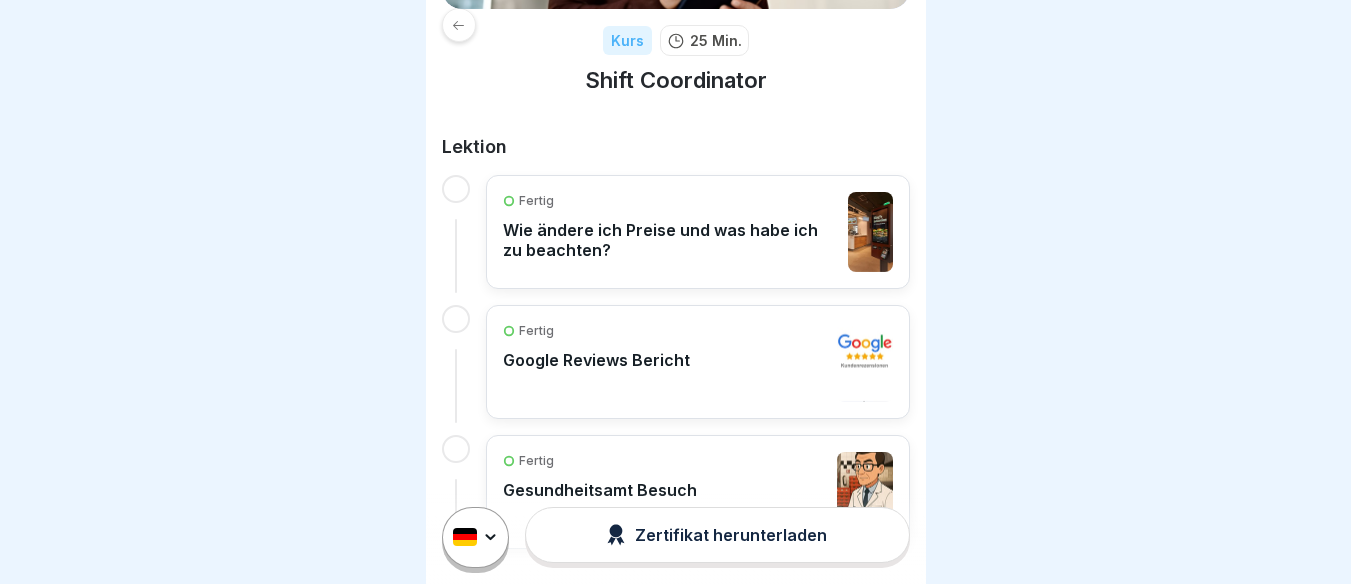 click 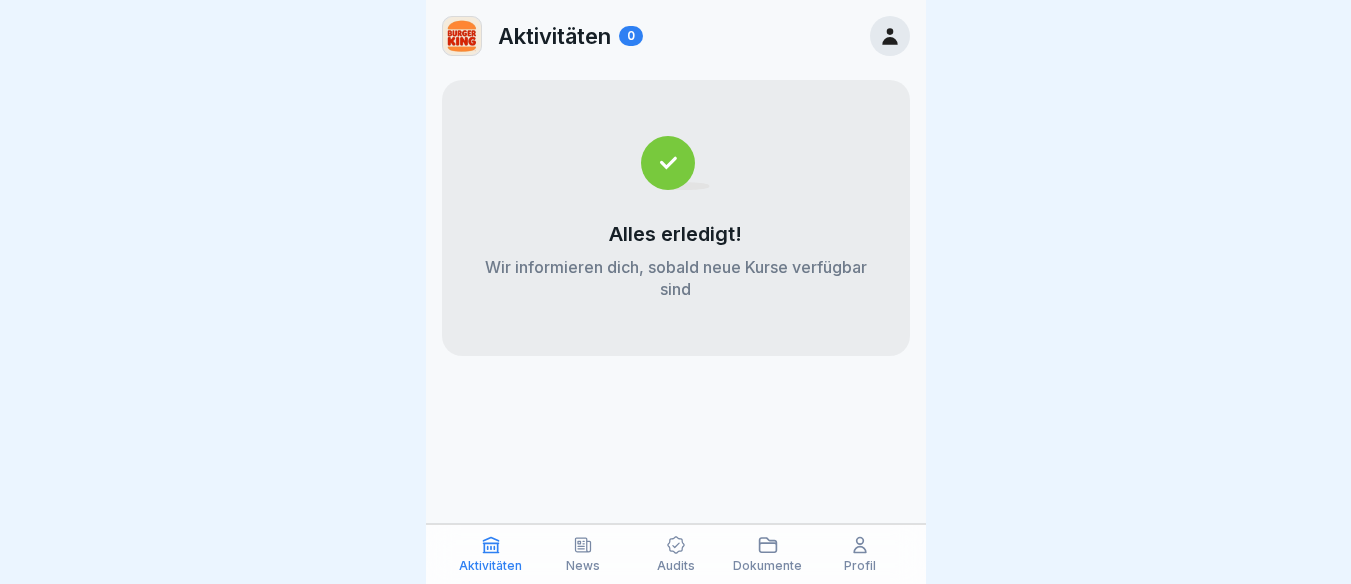 click 